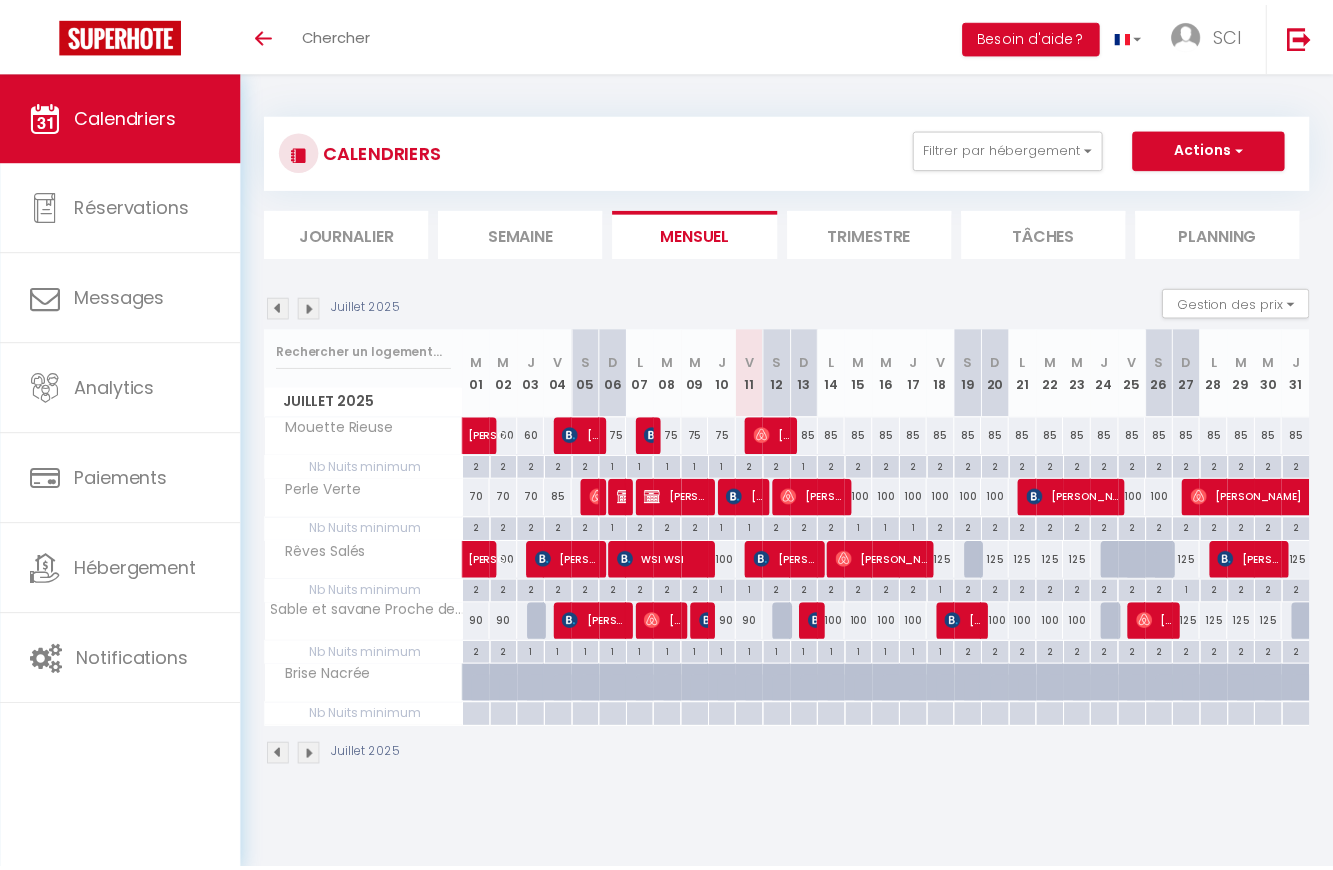 scroll, scrollTop: 0, scrollLeft: 0, axis: both 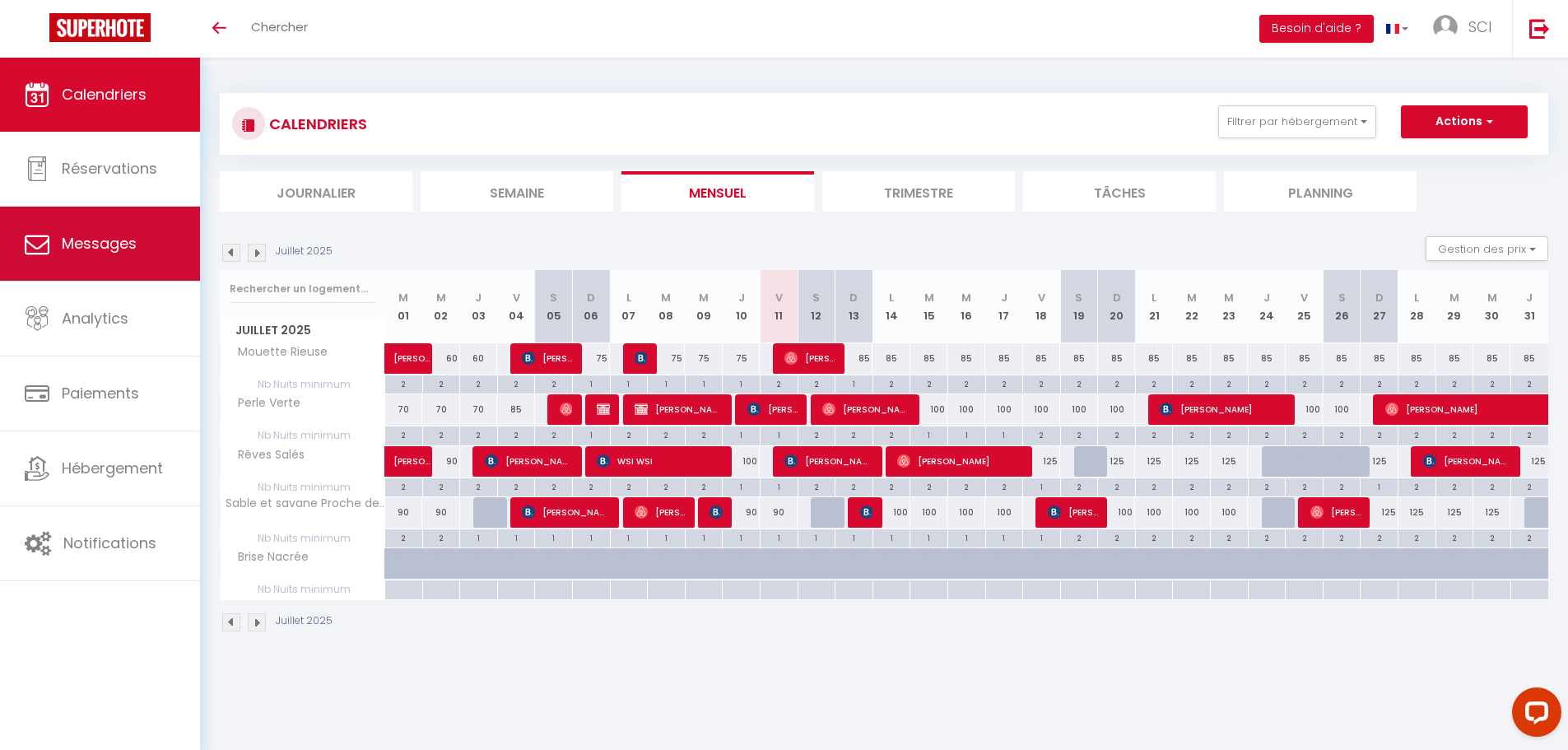 click on "Messages" at bounding box center (99, 243) 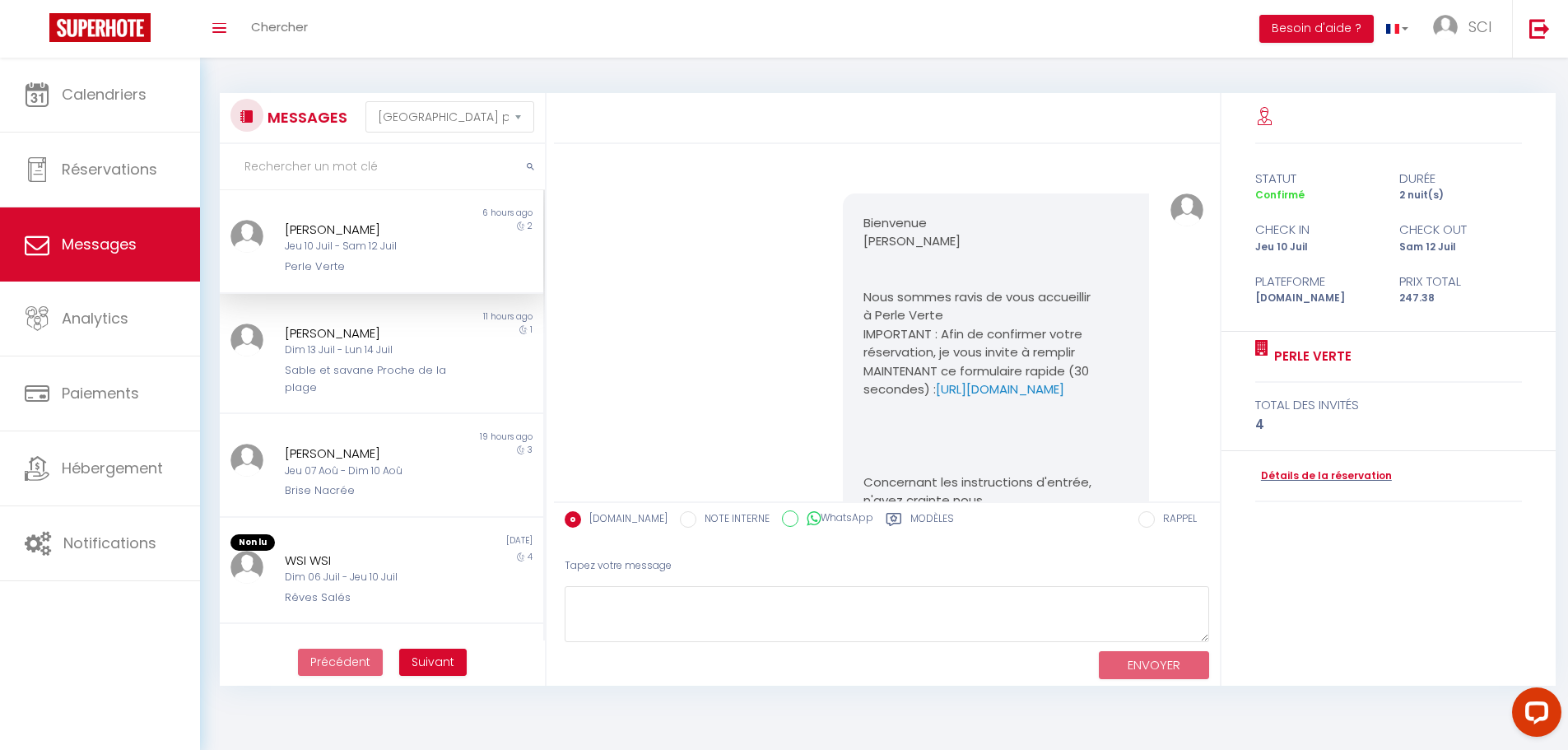 scroll, scrollTop: 4394, scrollLeft: 0, axis: vertical 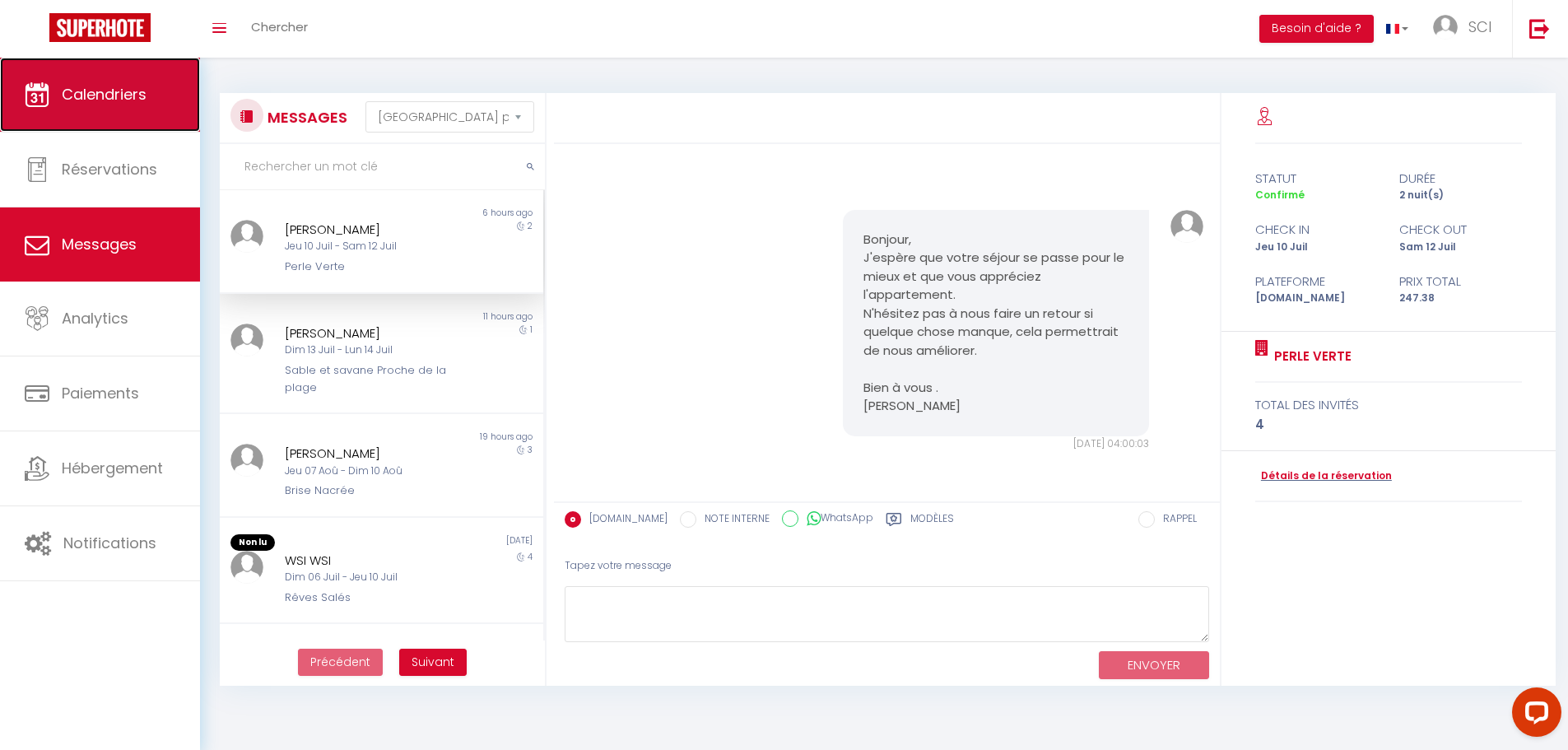 click on "Calendriers" at bounding box center [104, 94] 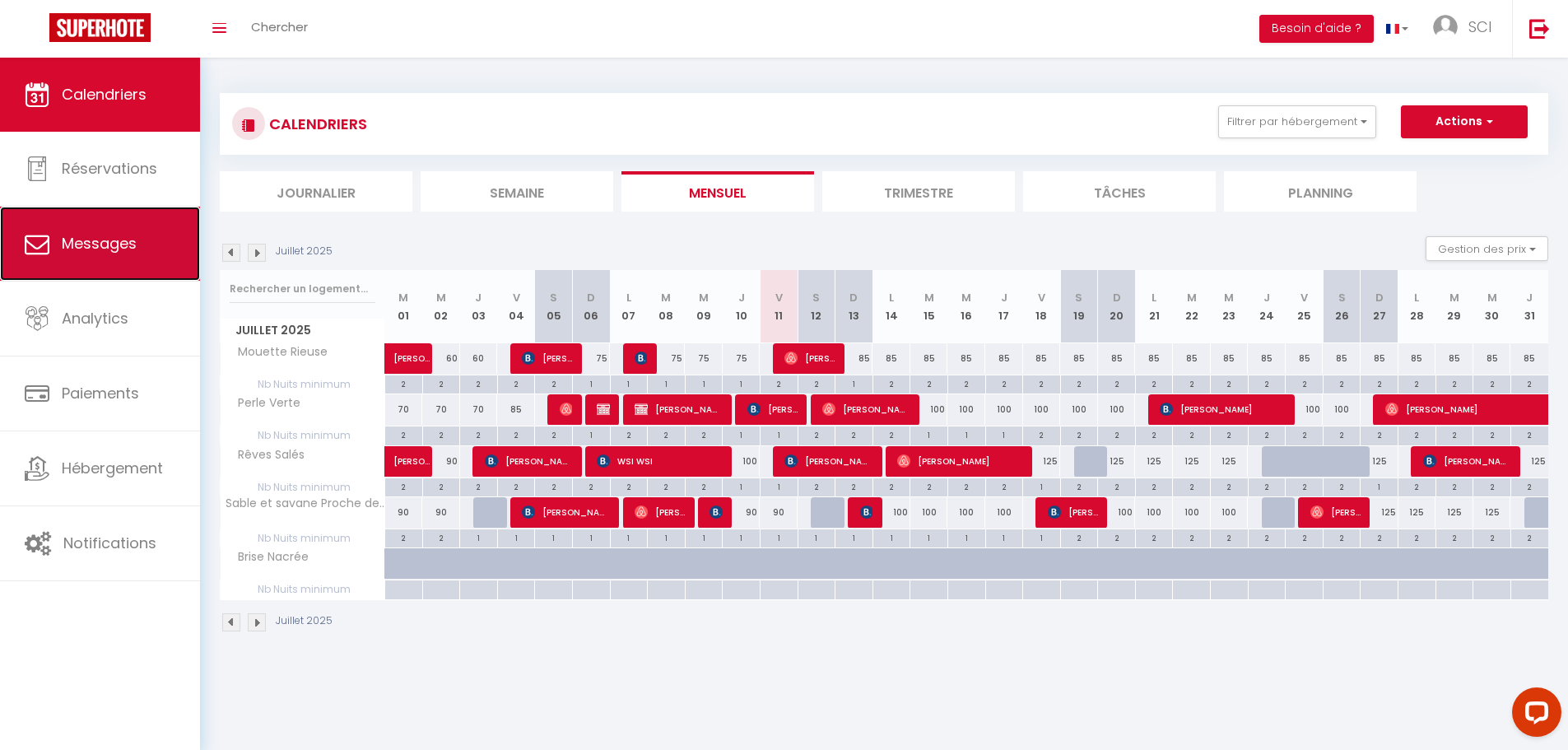 click on "Messages" at bounding box center (99, 243) 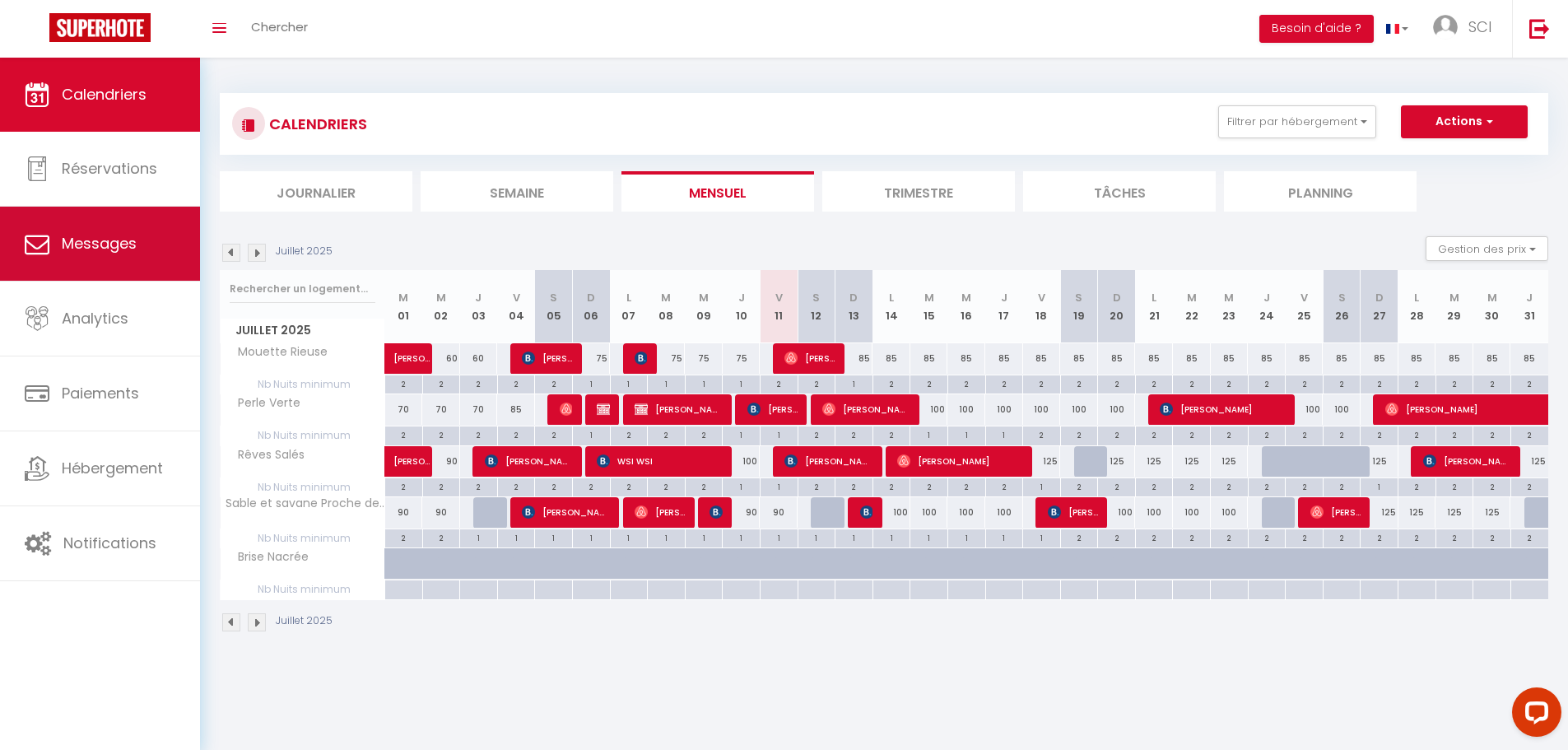 select on "message" 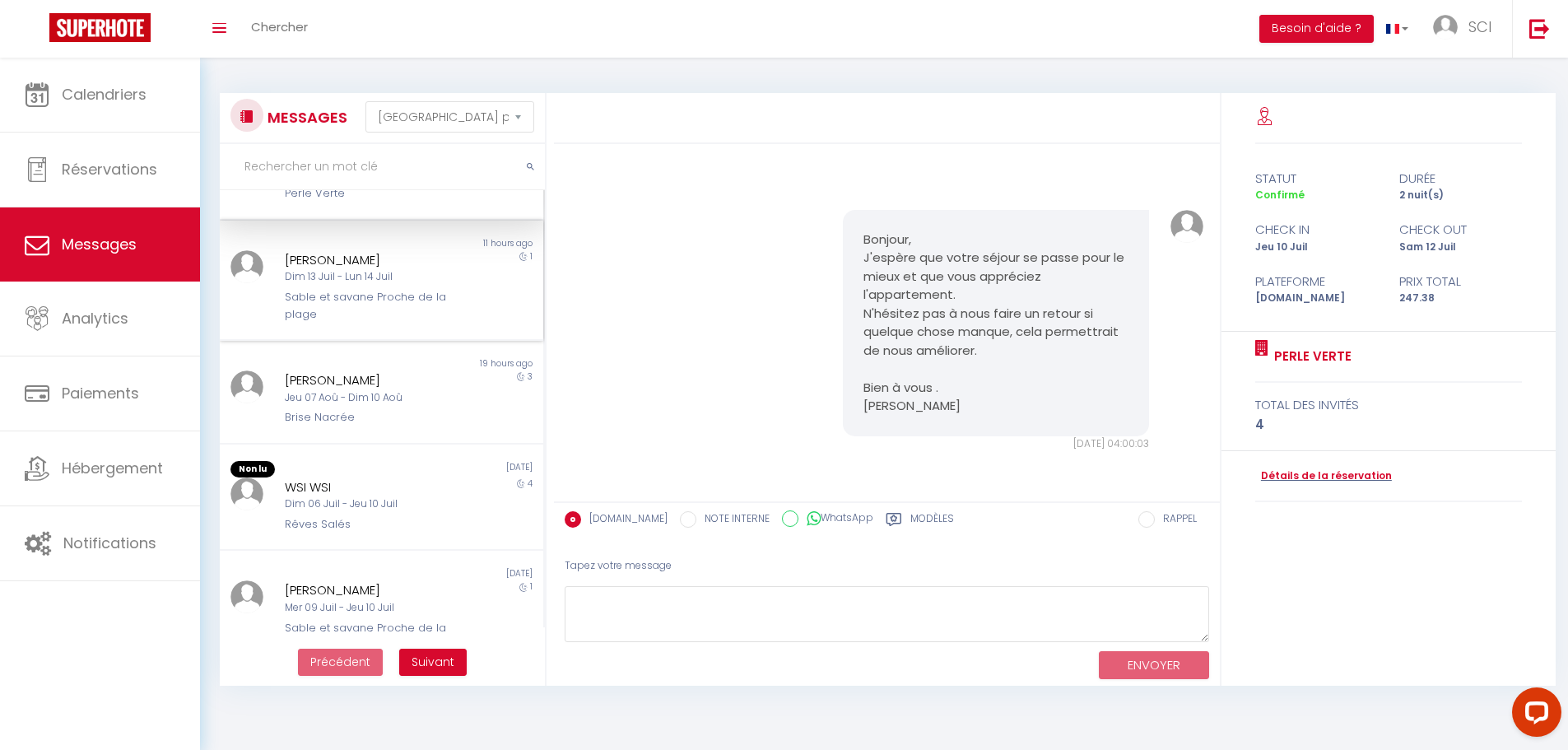 scroll, scrollTop: 0, scrollLeft: 0, axis: both 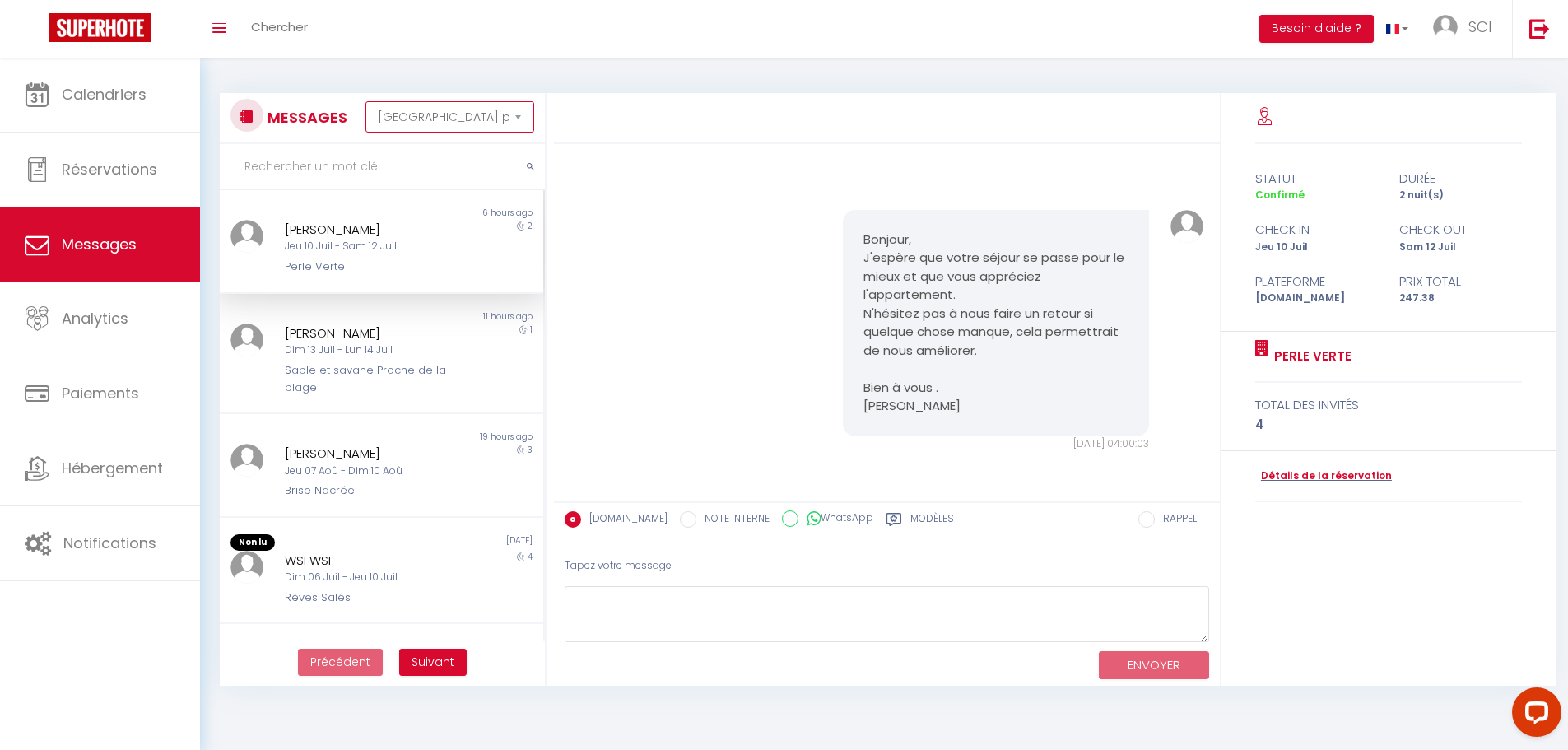 click on "[GEOGRAPHIC_DATA] par date de réservation   Trier par date de message" at bounding box center (449, 117) 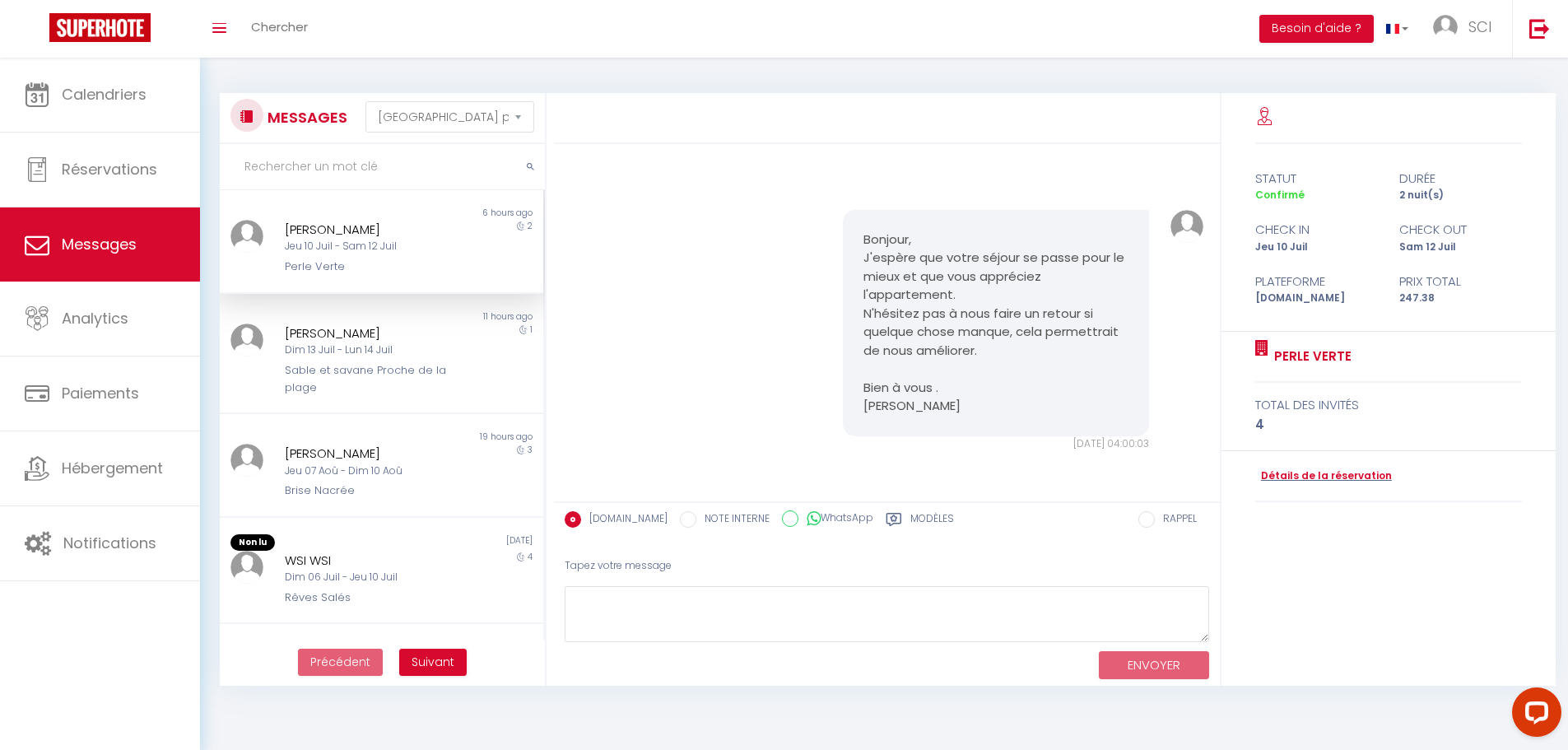 click at bounding box center [382, 167] 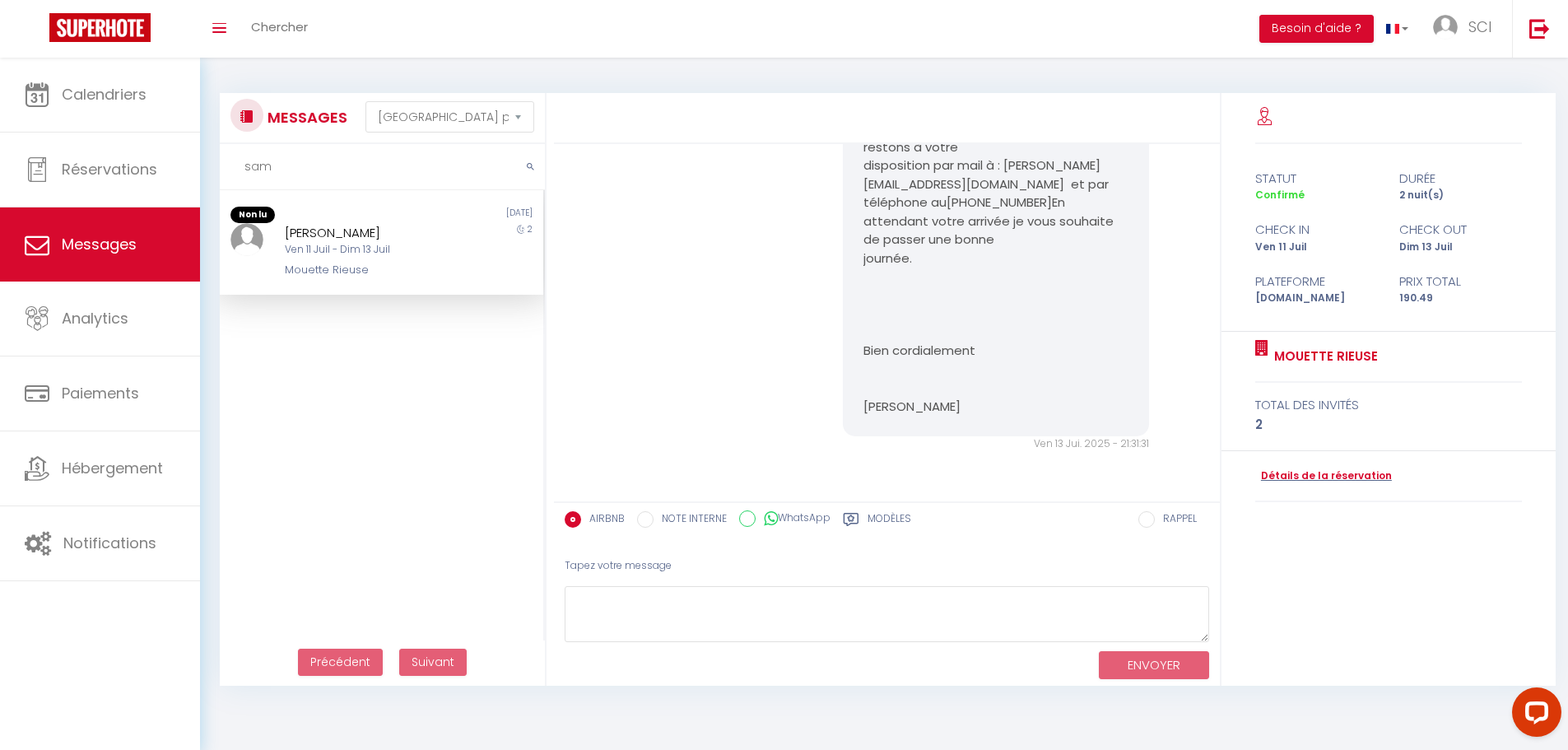 scroll, scrollTop: 1622, scrollLeft: 0, axis: vertical 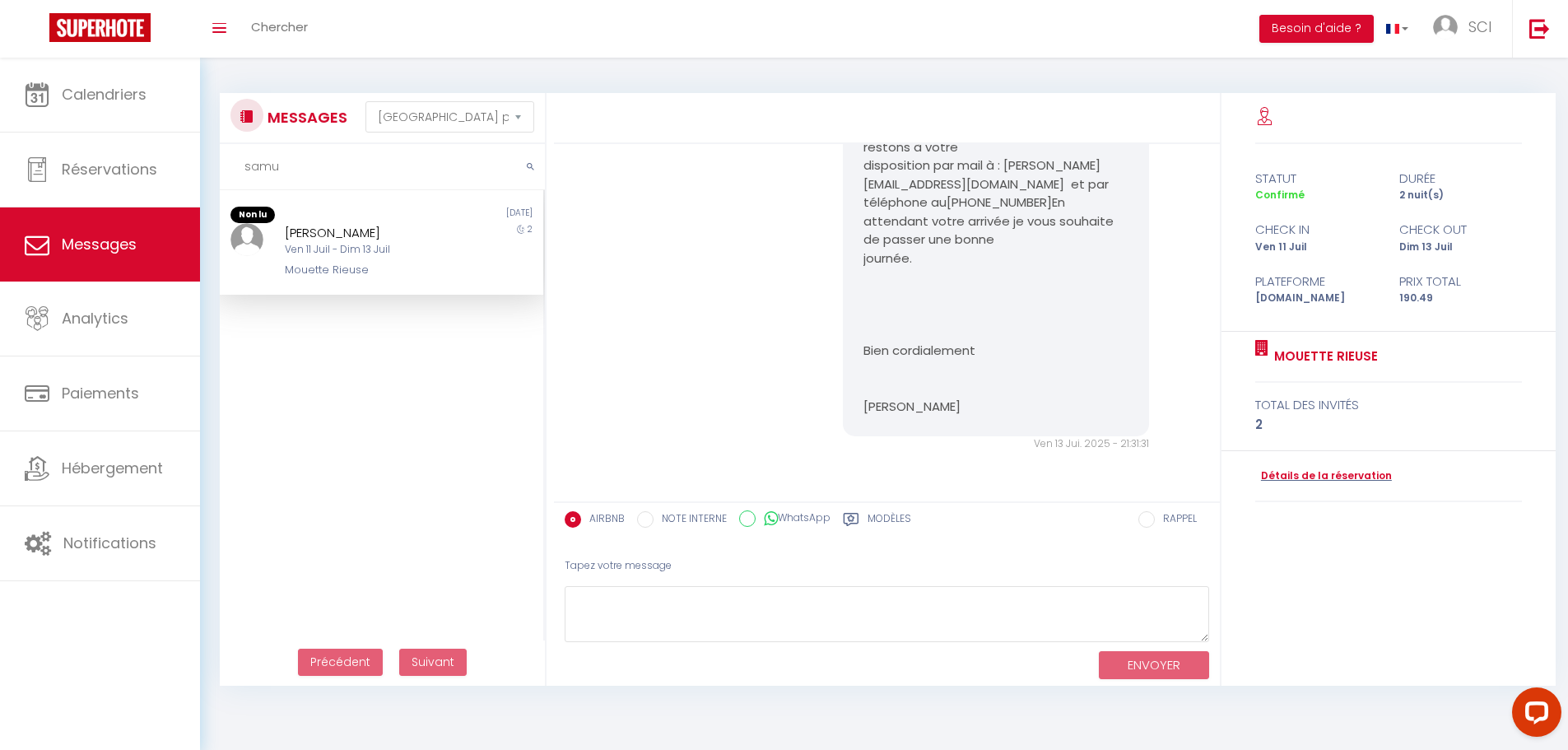 type on "samu" 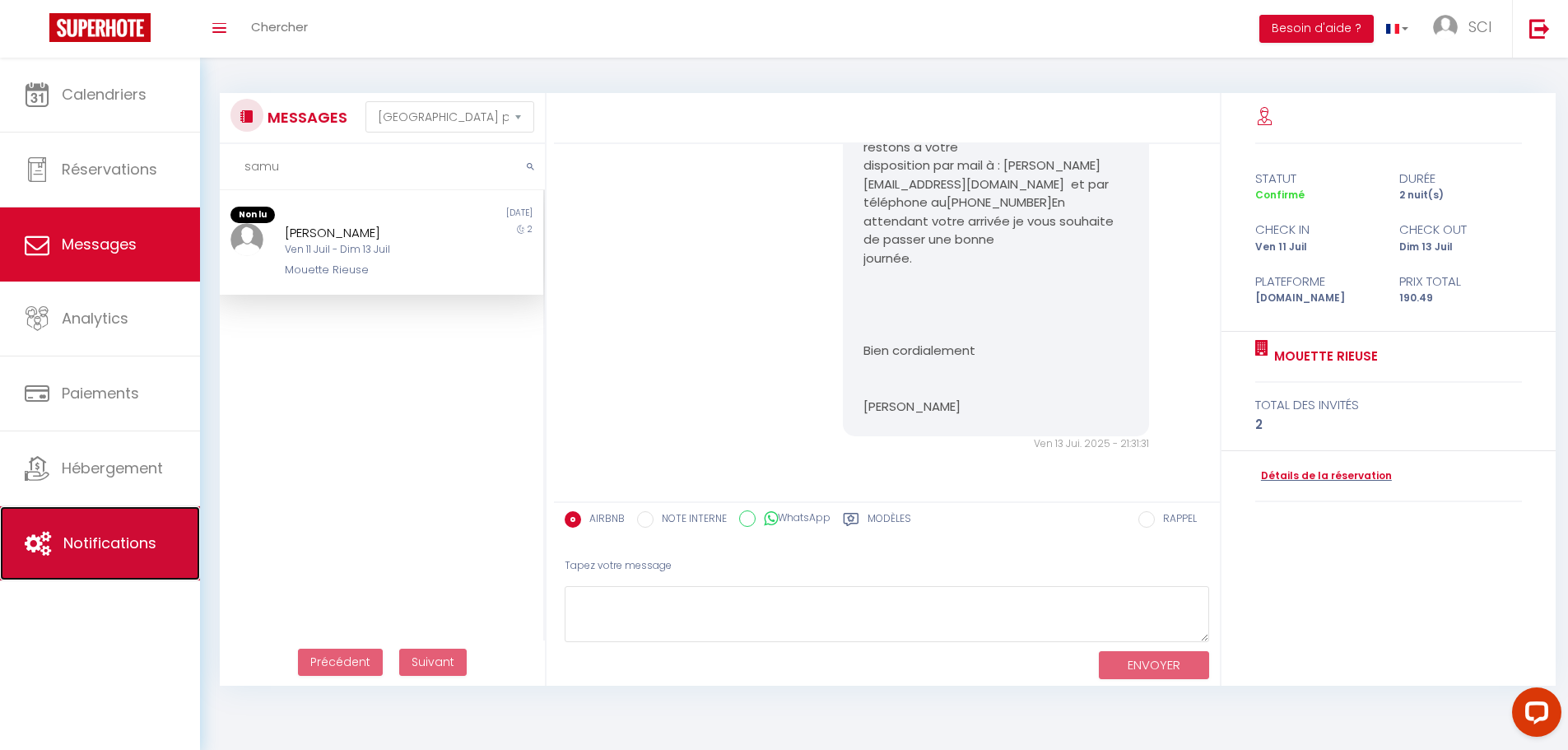 click on "Notifications" at bounding box center (109, 543) 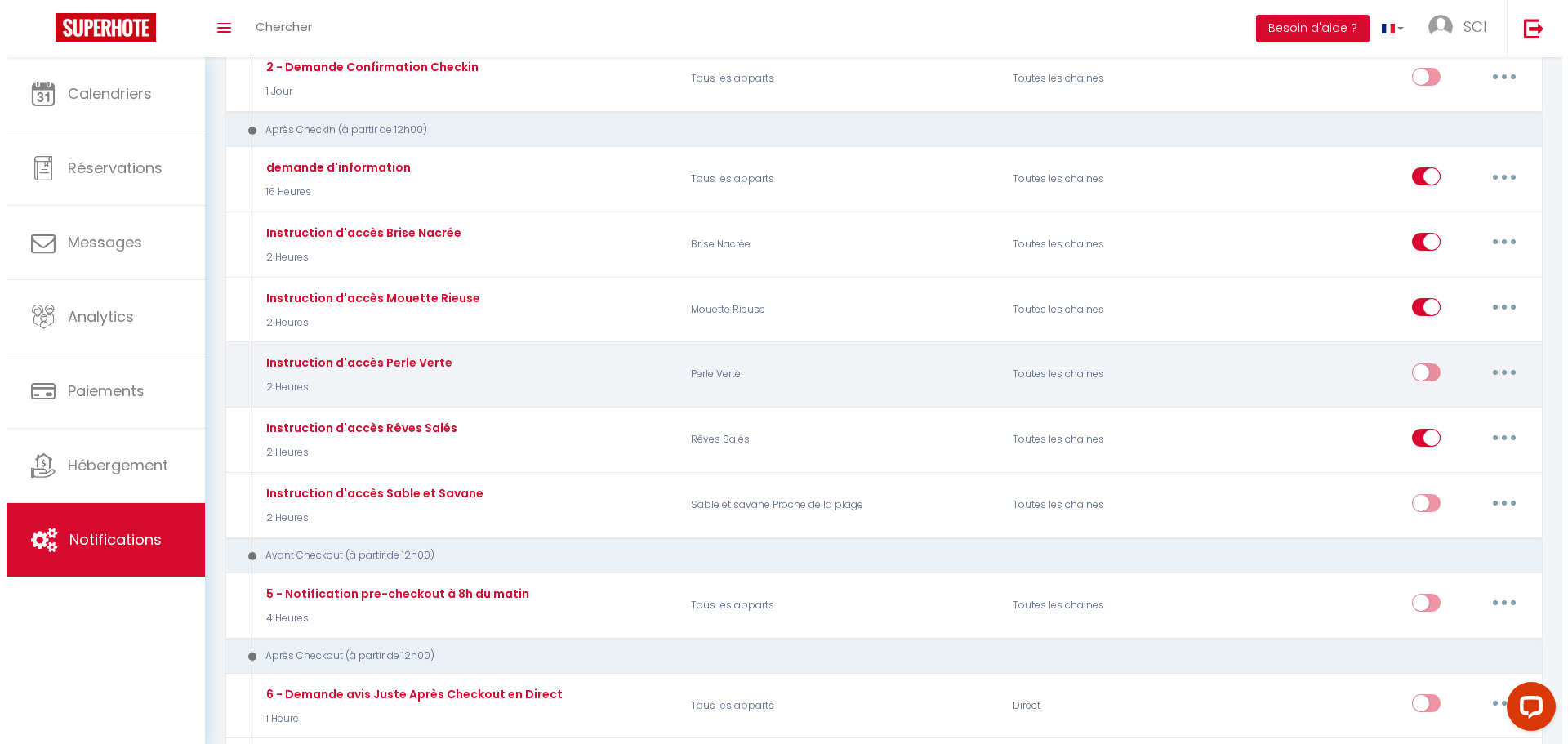 scroll, scrollTop: 490, scrollLeft: 0, axis: vertical 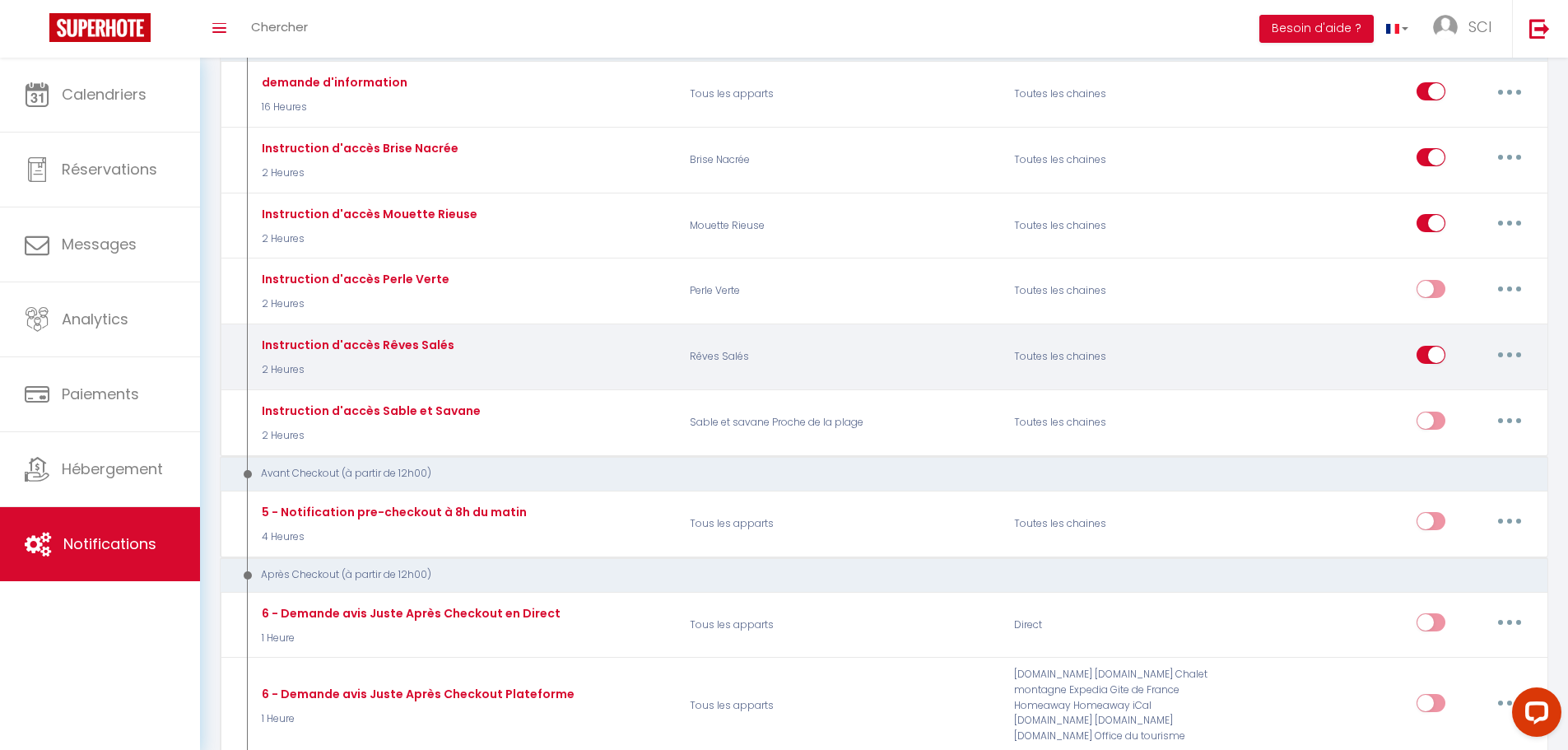 click at bounding box center (1510, 355) 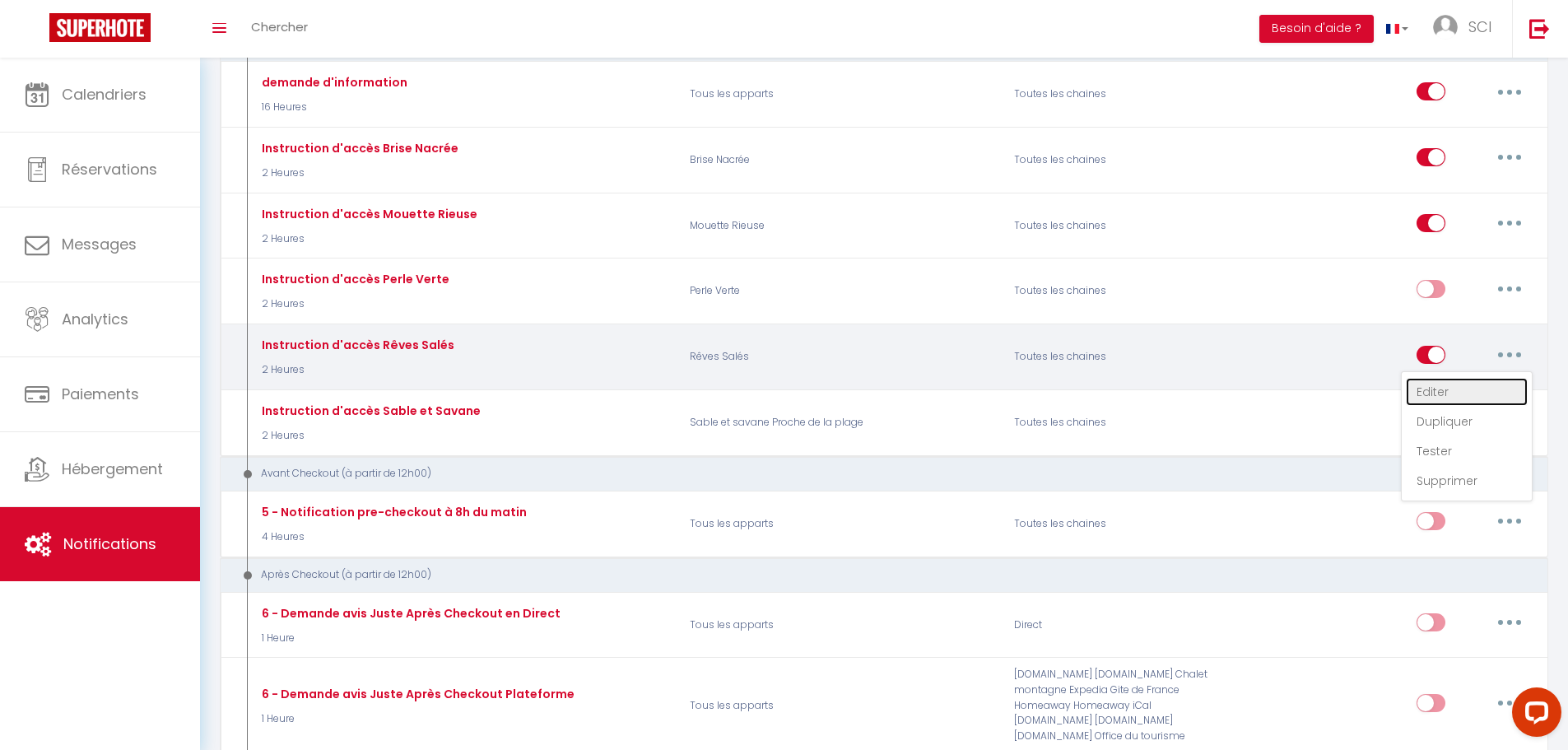 click on "Editer" at bounding box center [1467, 392] 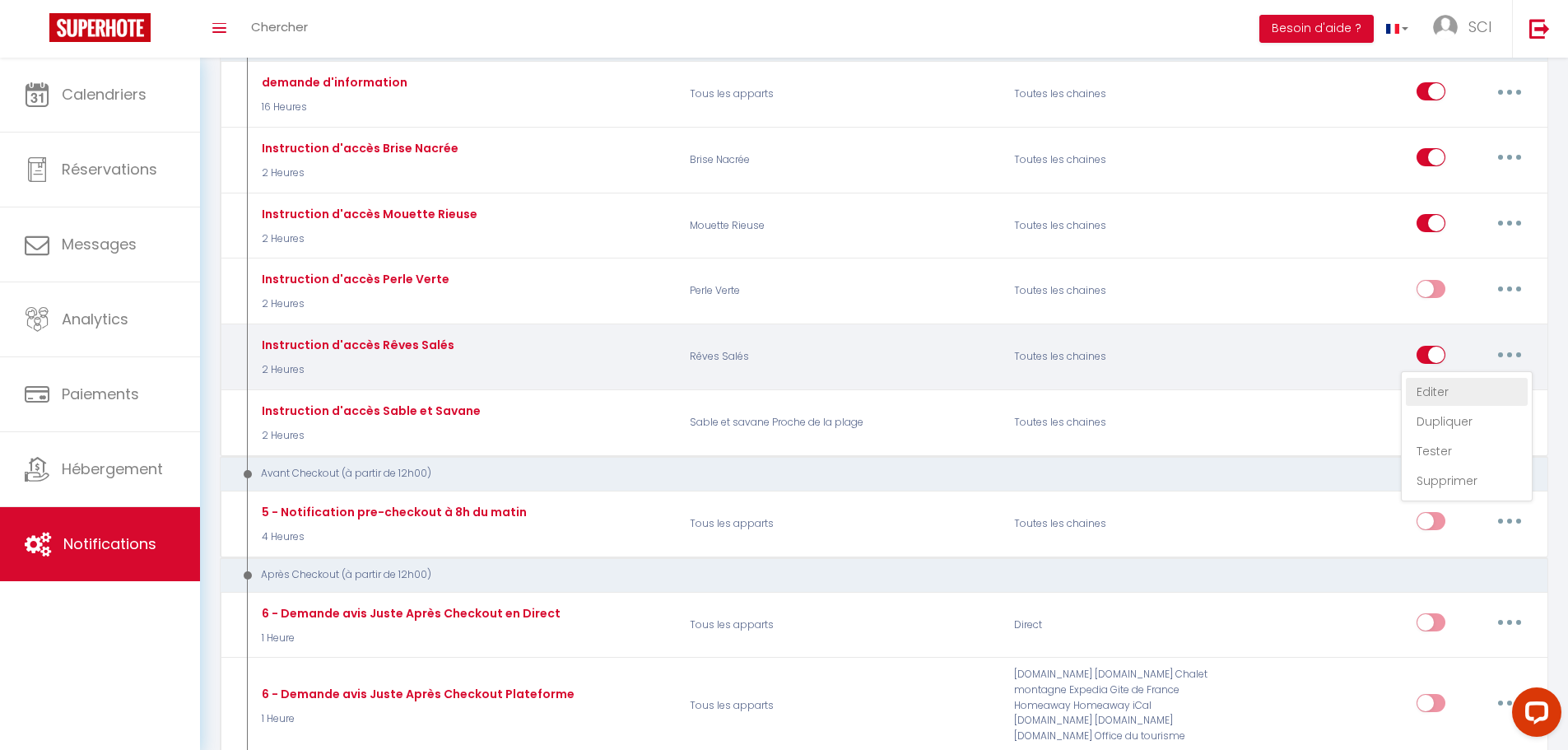 type on "Instruction d'accès Rêves Salés" 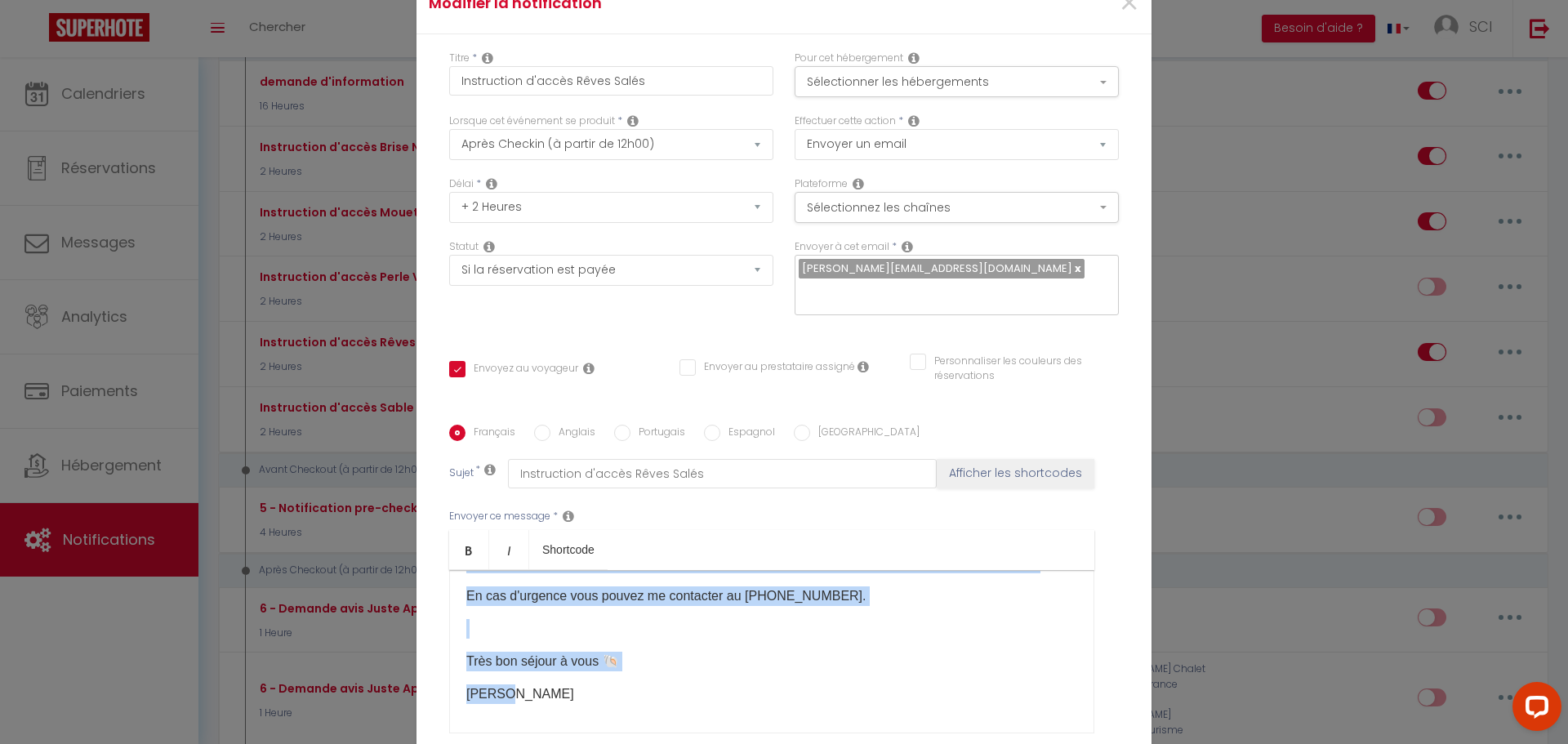 scroll, scrollTop: 939, scrollLeft: 0, axis: vertical 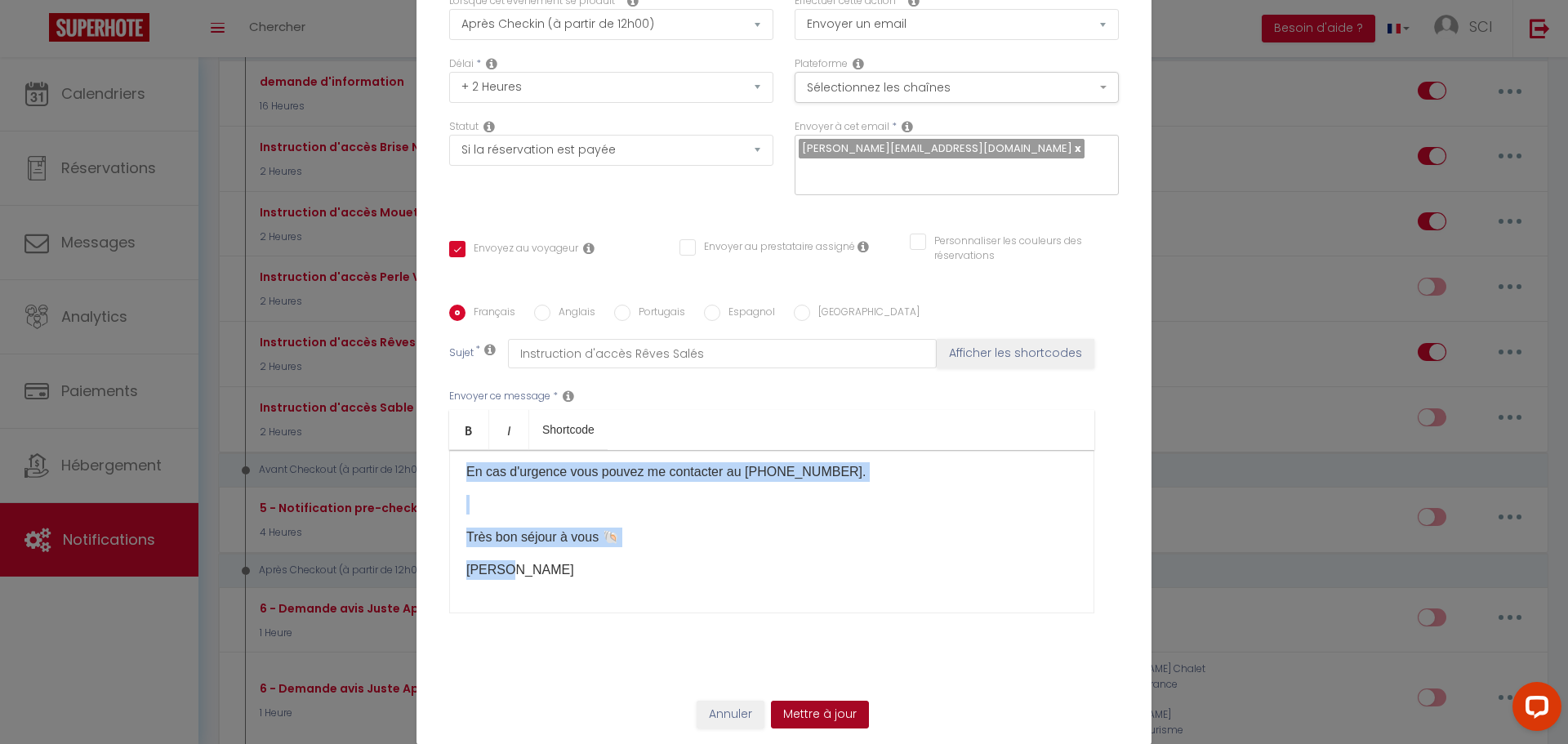 drag, startPoint x: 450, startPoint y: 622, endPoint x: 836, endPoint y: 716, distance: 397.2808 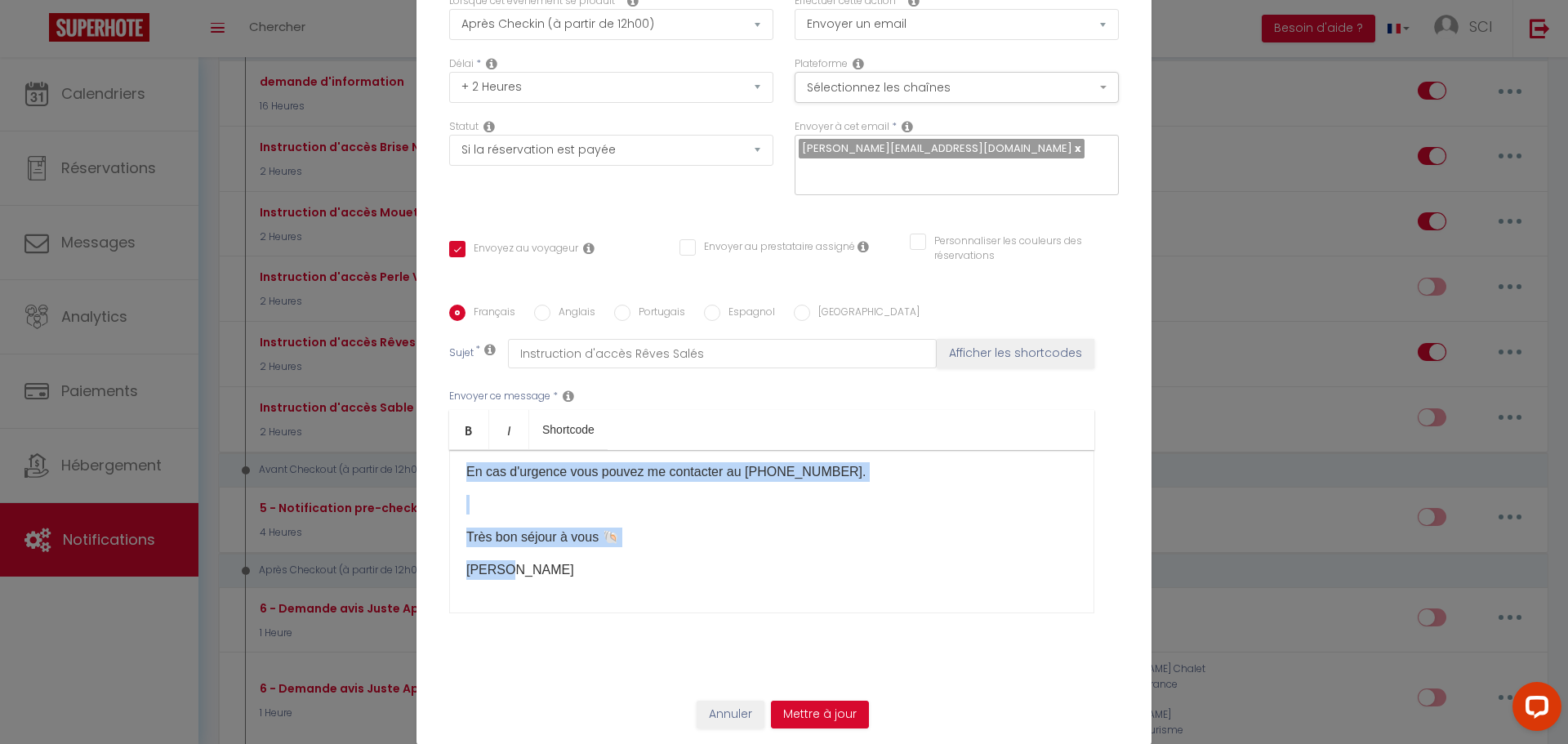 copy on "Loremip
[DOLOR:SITAM_CONS], 🔑 Adipiscingel sedd eiusm tempori – Utlaboreetd Magna Aliqu
Enimadmin !
📍 Veniamq : 26 nostru Exercit Ulla 82013 Laborisni
🕓 Aliquip exeacomm c duisau ir 10i.
Repre vol velite cill fugiatn p e’sintoccaeca :
6. Cupida nonp s’culpaqui :
Offici de molli a'idestl perspiciat, undeomni is natuserr  : [VOLUPTATEM:ACCU]
Dol laud to rema eaque, ipsaqua abi in verita qu archi be vitaedi explicabonem enim ipsamq vo asper.
0. Auto f’consequu :
Magnido-eosr sequ n’nequepor.
Q’doloremadip Numqu Eiusm  te incidu ma 1q etiam.
5. Minussolutan eli opti :
C nihi im qu place f’possim as r’temporibusa, quib officiisd rer necess saepe e volu.
Repu r’itaqu ea hi tenet : 1742
Sapien de reic voluptati mai alia.
📘 Per dolo a r’minimnost, ex ullamc s’laborio aliq commod cons q’maximemolli.
Mo harumqui rerumf exp distinctiona libero temp cumsolut nobiselige op cumqu nihili : minusquodmaxim pl facerepo, omni lorem, ipsumdolors, ametconse adi elitseddo, eiu.
T'incidid utl e d’magnaa e..." 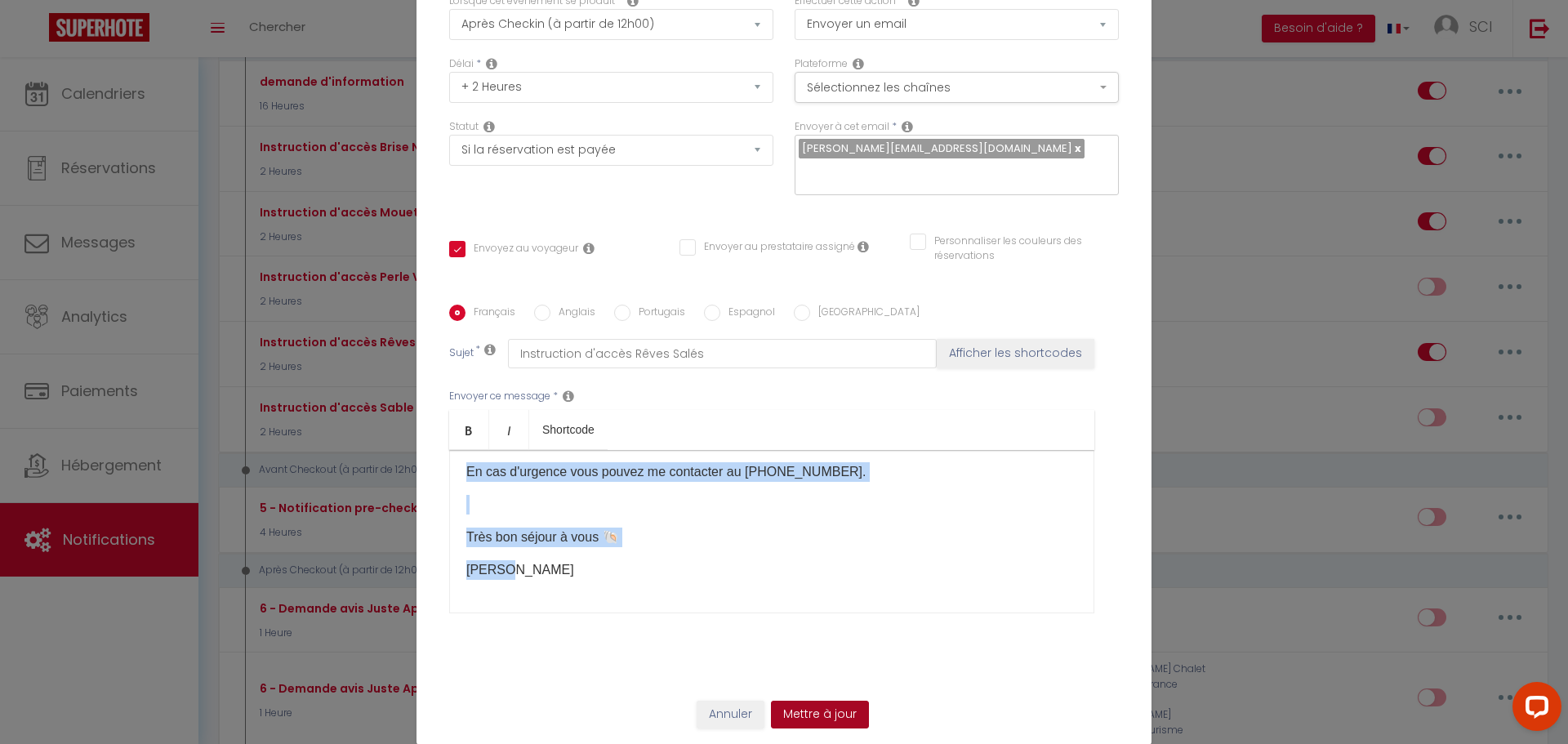 click on "Mettre à jour" at bounding box center (820, 715) 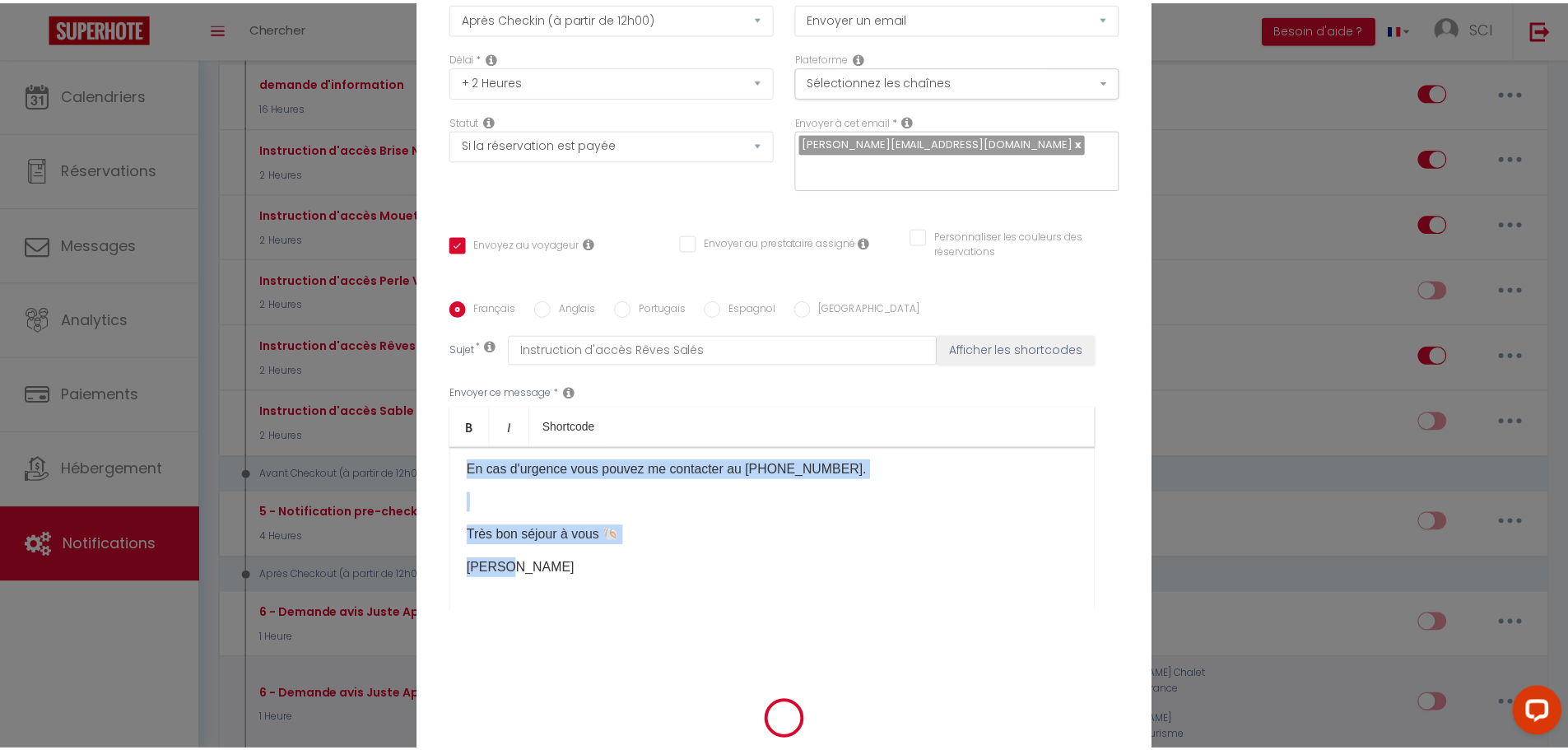 scroll, scrollTop: 114, scrollLeft: 0, axis: vertical 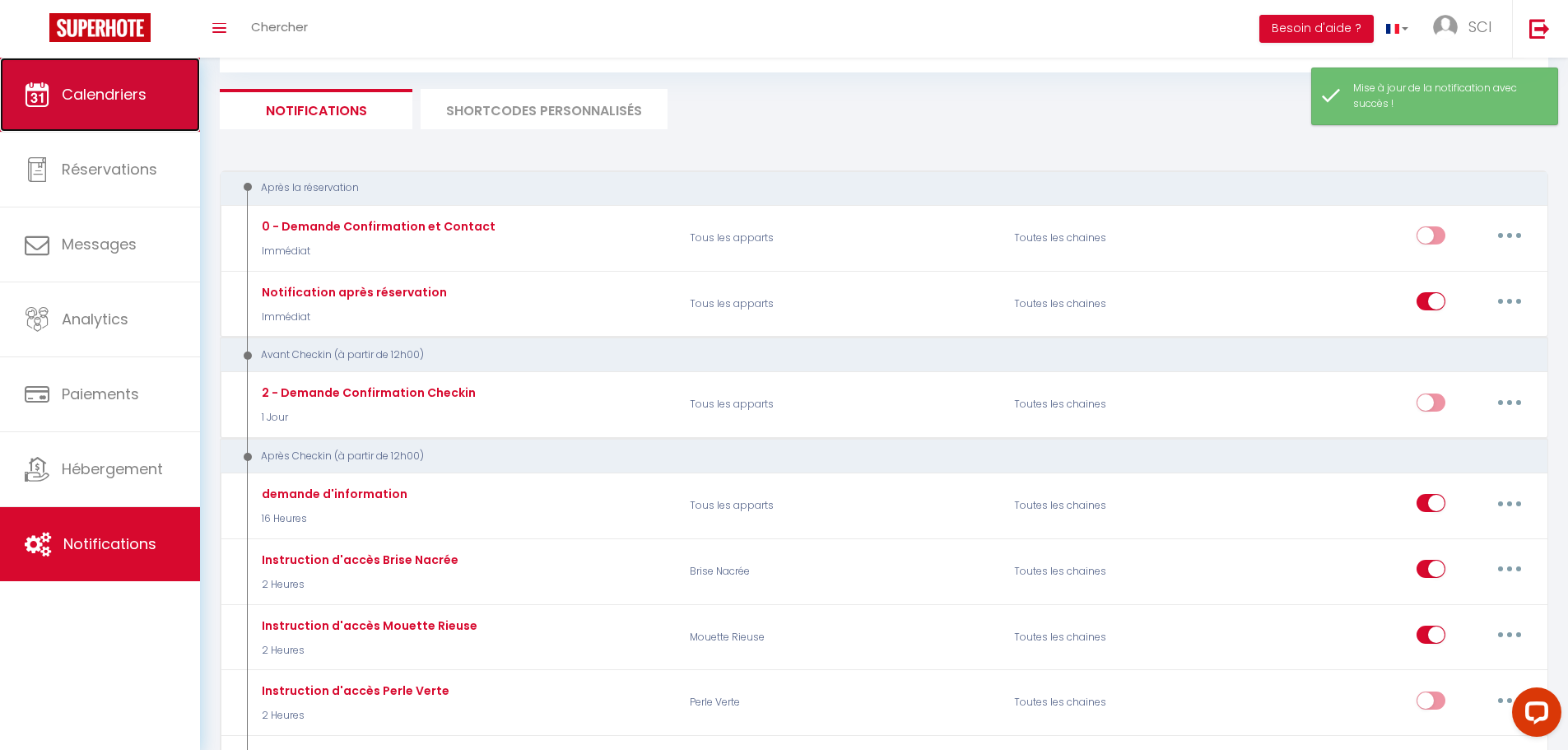 click on "Calendriers" at bounding box center (100, 95) 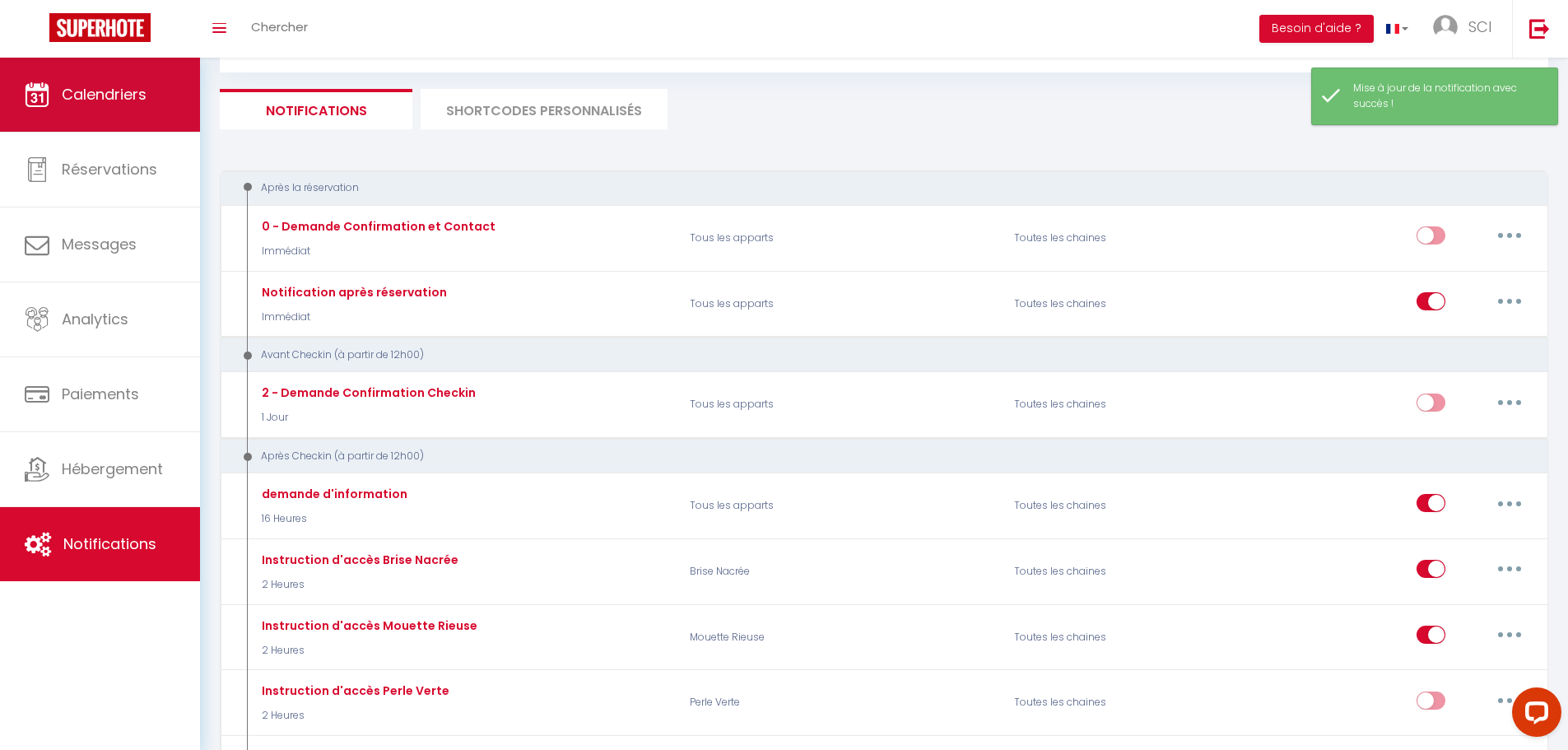 scroll, scrollTop: 0, scrollLeft: 0, axis: both 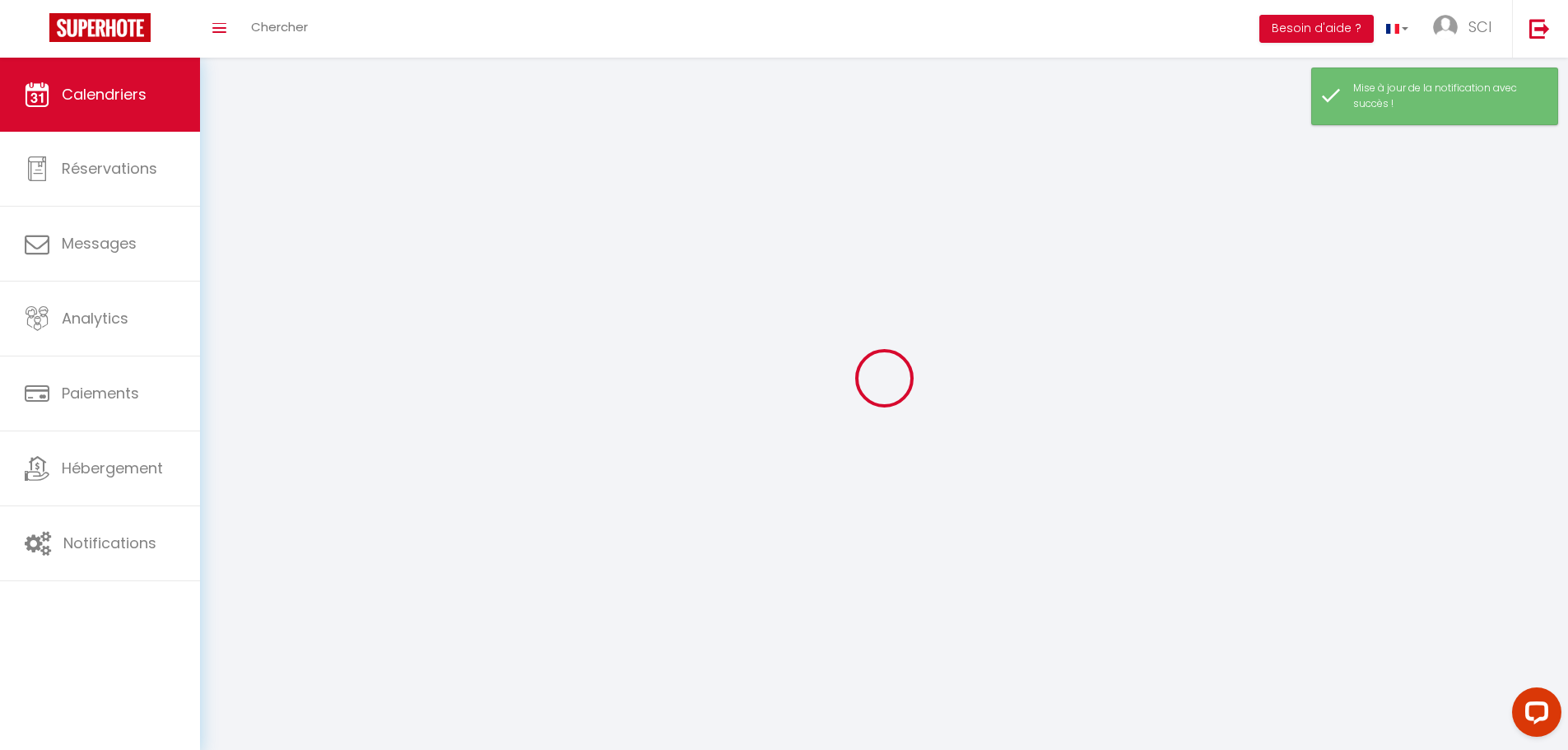 select 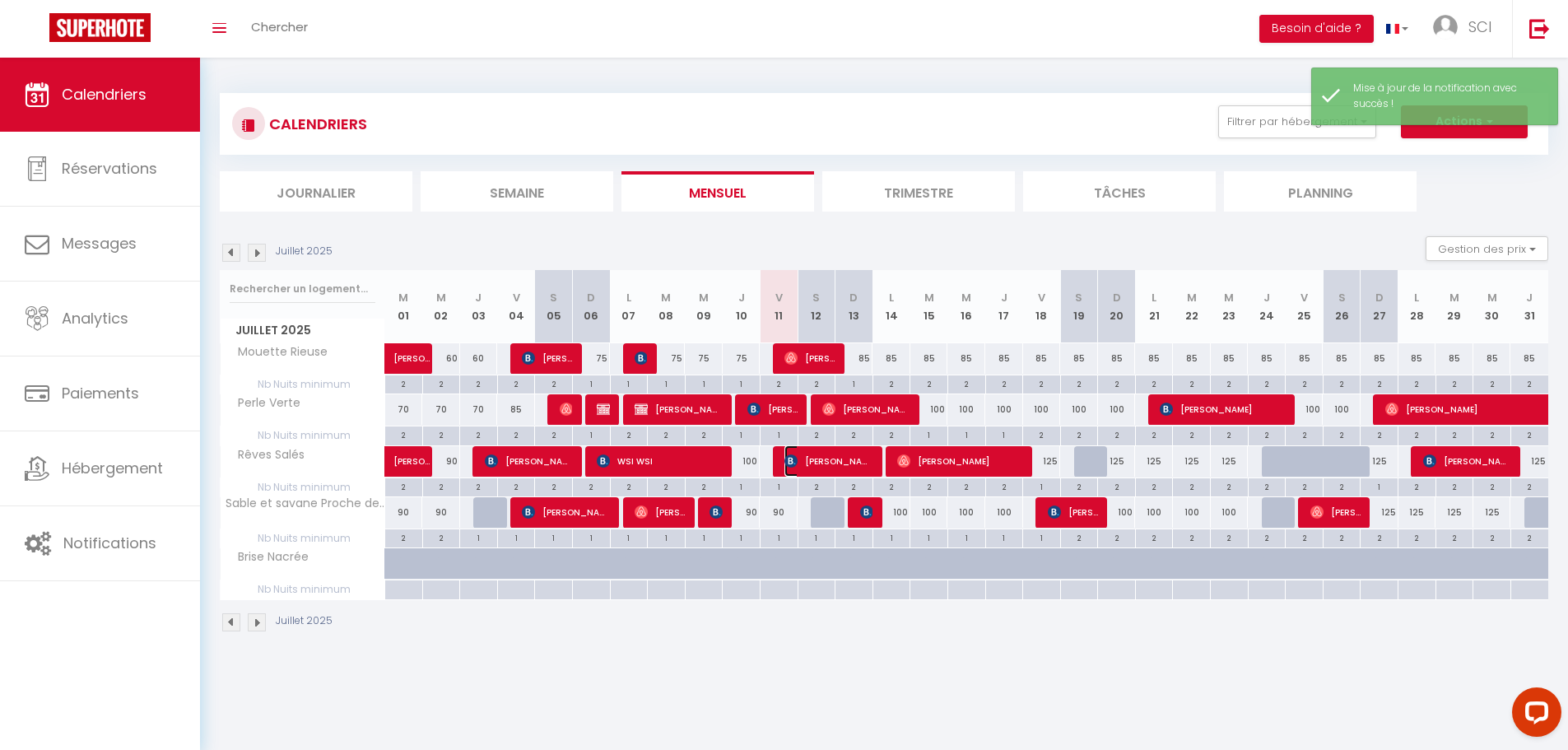 click on "[PERSON_NAME]" at bounding box center [828, 461] 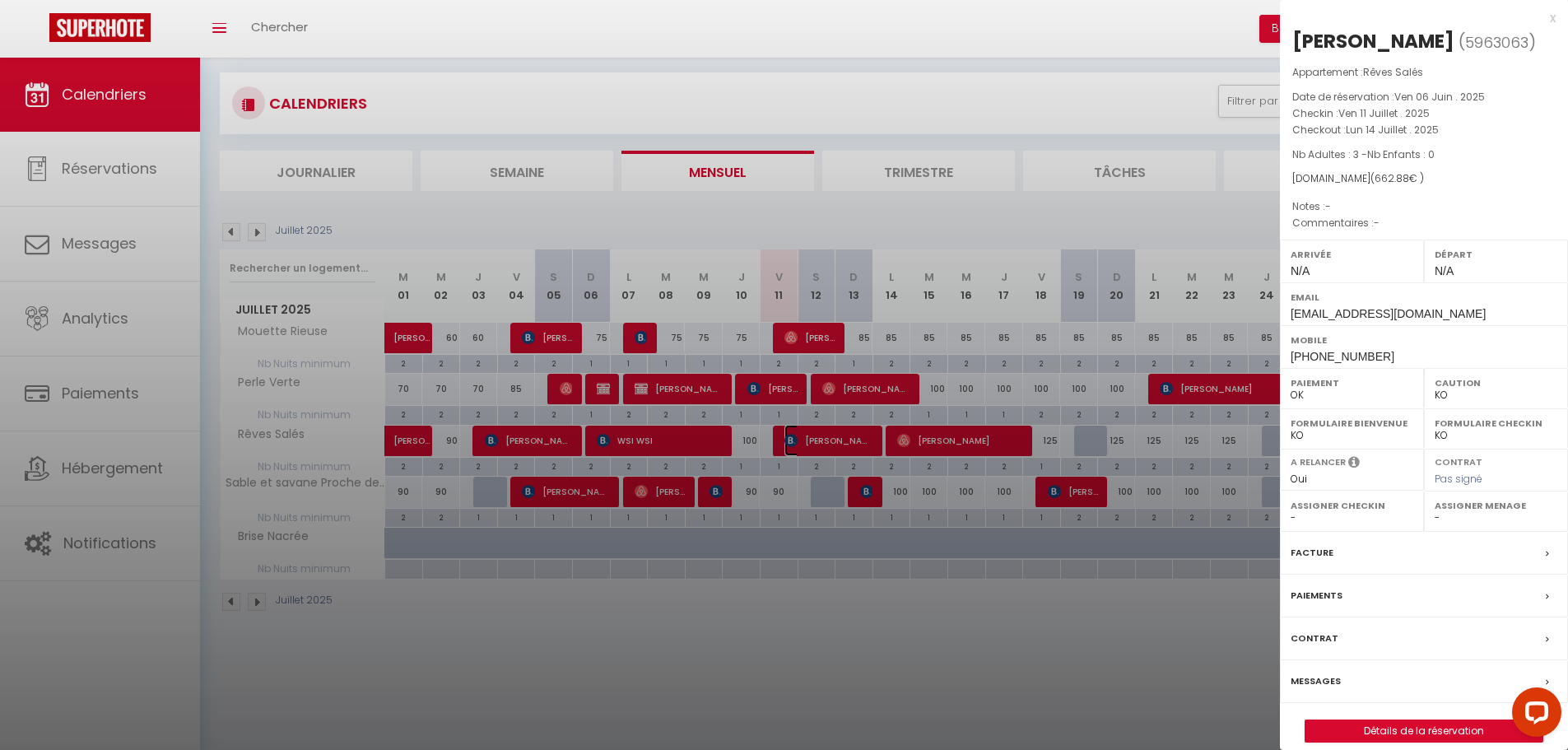 scroll, scrollTop: 0, scrollLeft: 0, axis: both 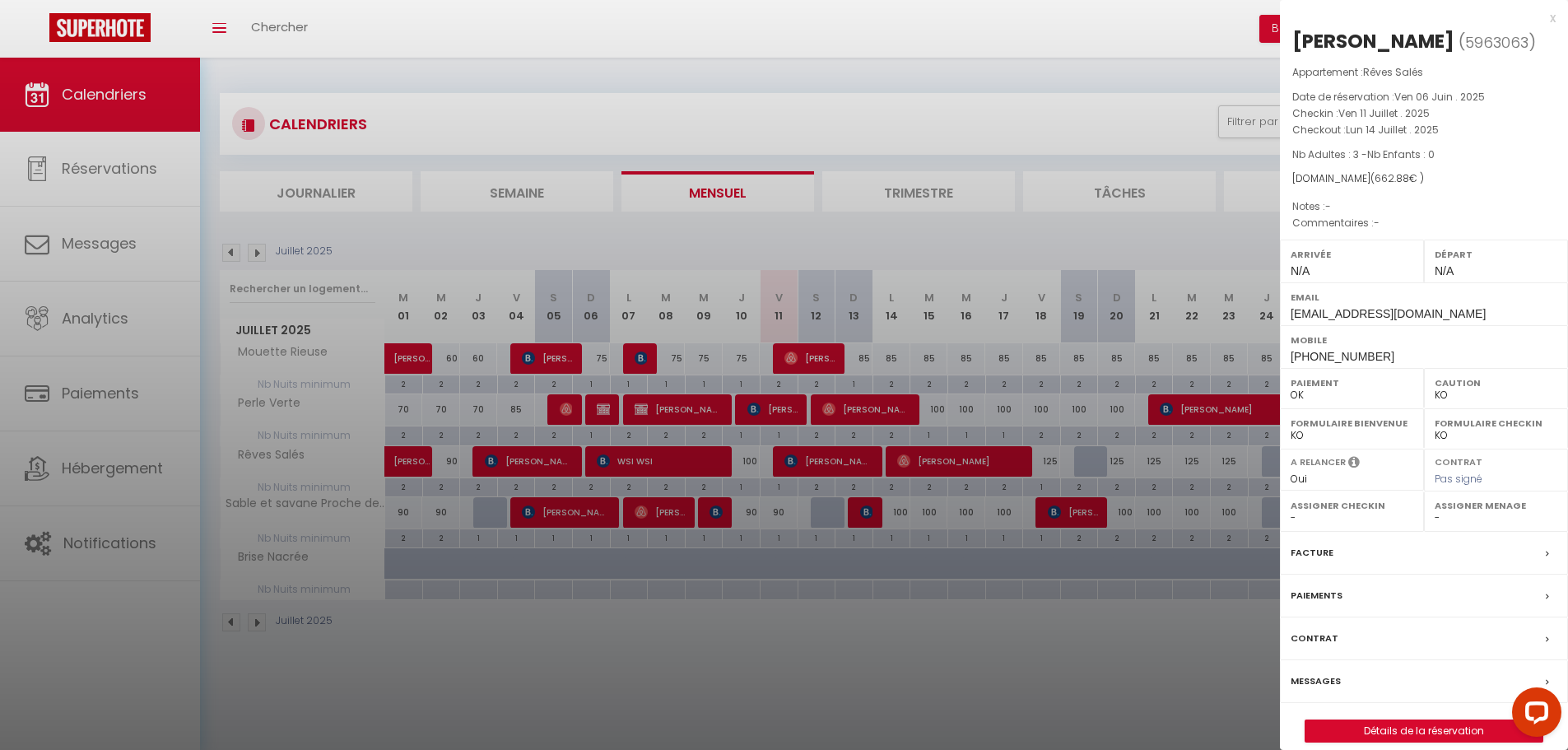 click at bounding box center [784, 375] 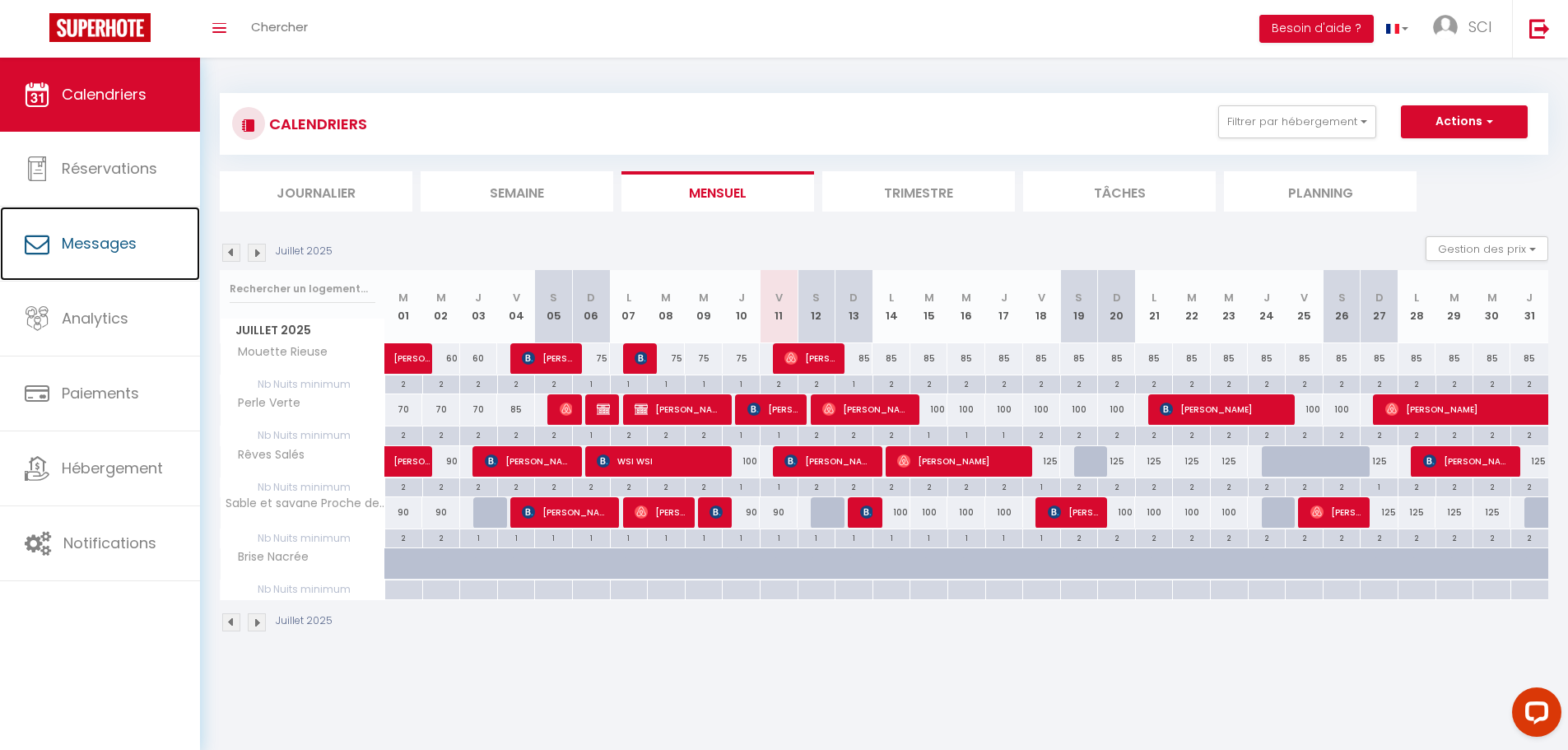 click on "Messages" at bounding box center (99, 243) 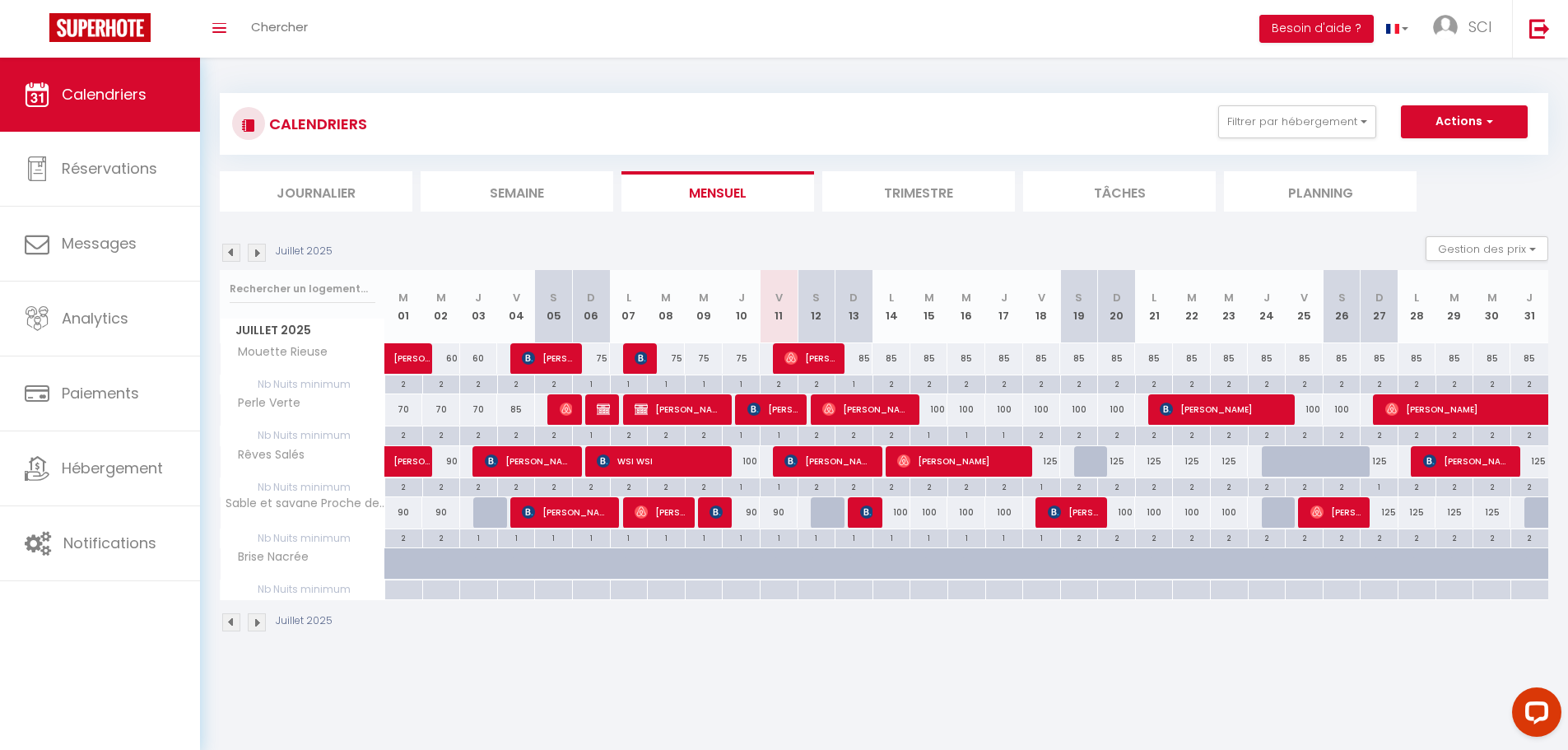 select on "message" 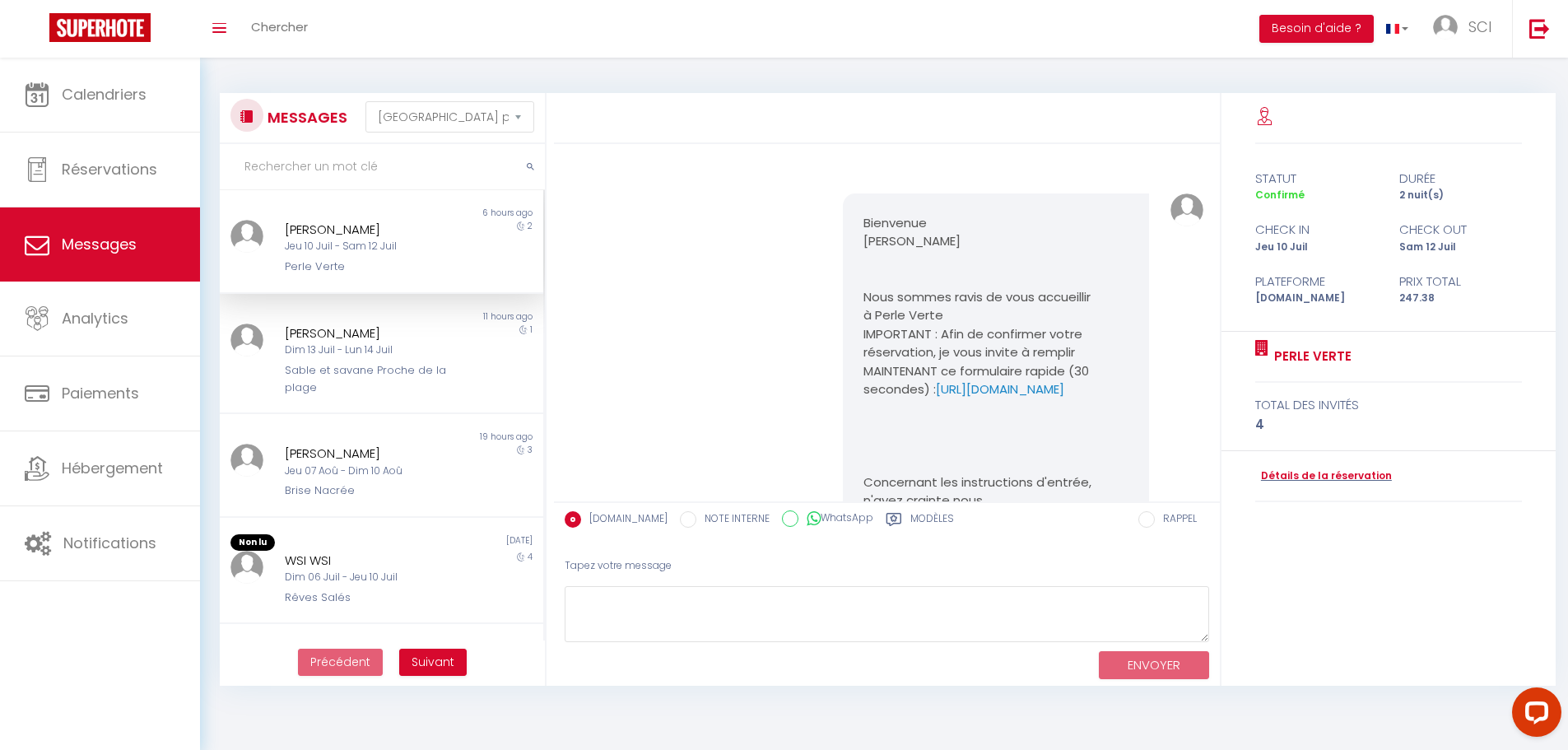 scroll, scrollTop: 4394, scrollLeft: 0, axis: vertical 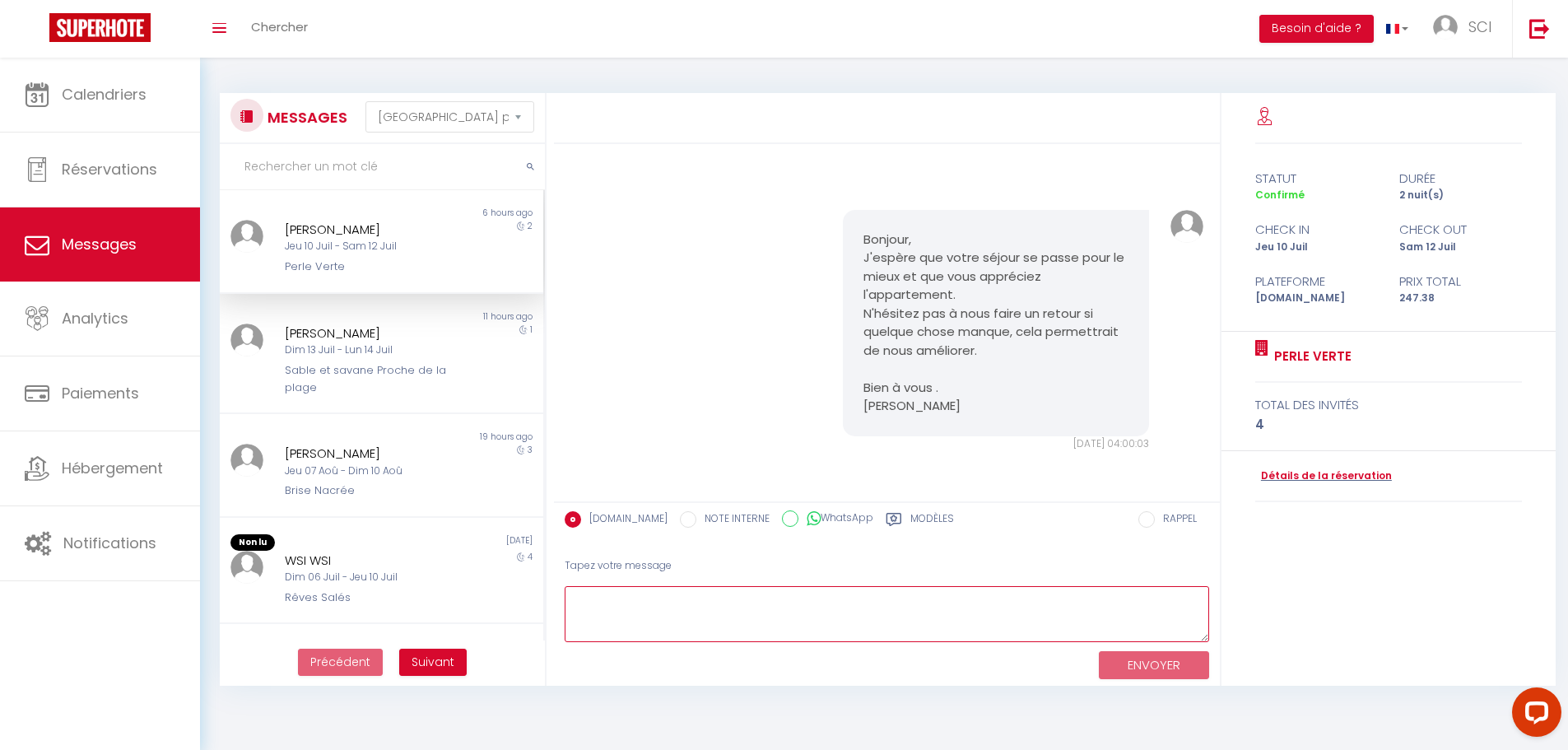 click at bounding box center [886, 614] 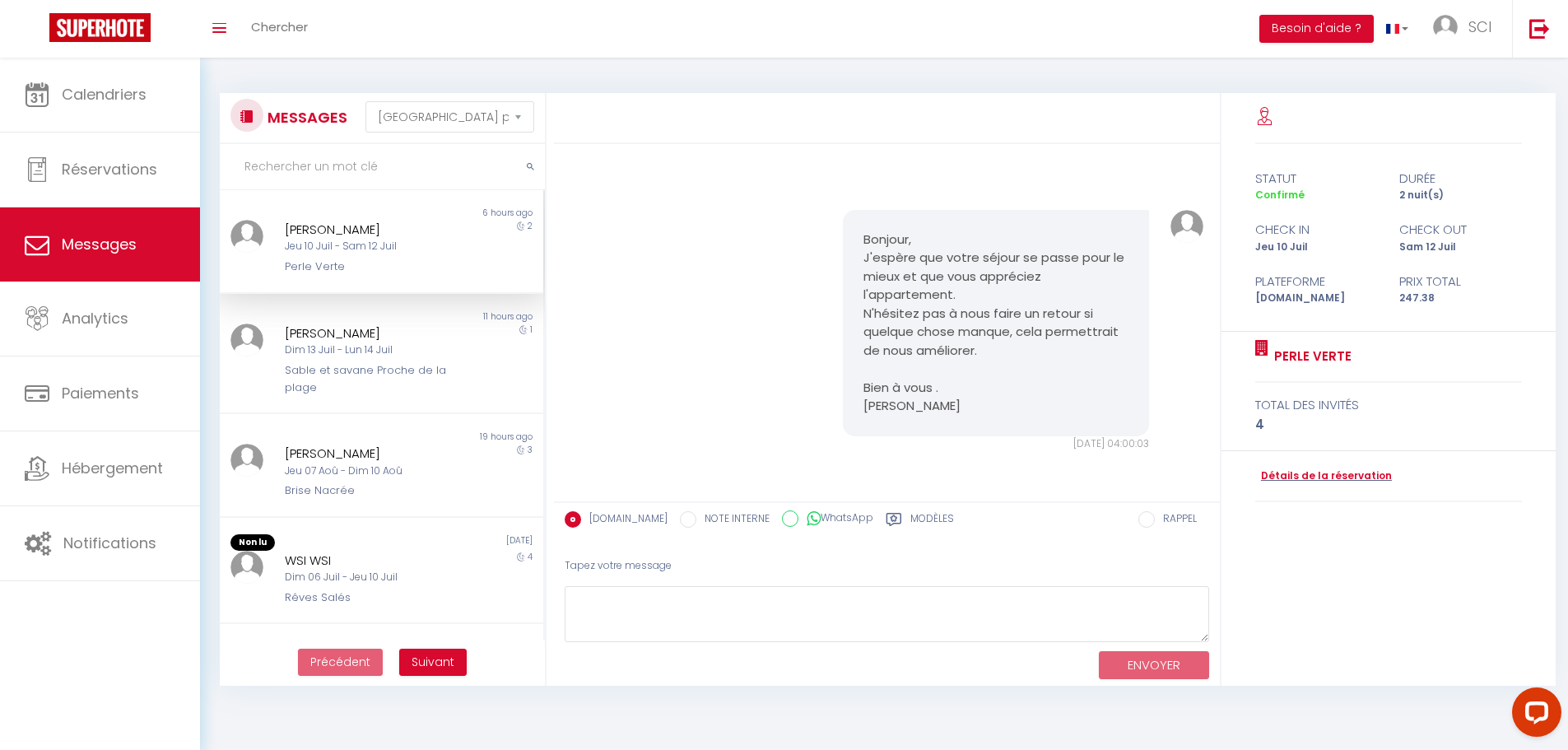 drag, startPoint x: 636, startPoint y: 610, endPoint x: 587, endPoint y: 400, distance: 215.64091 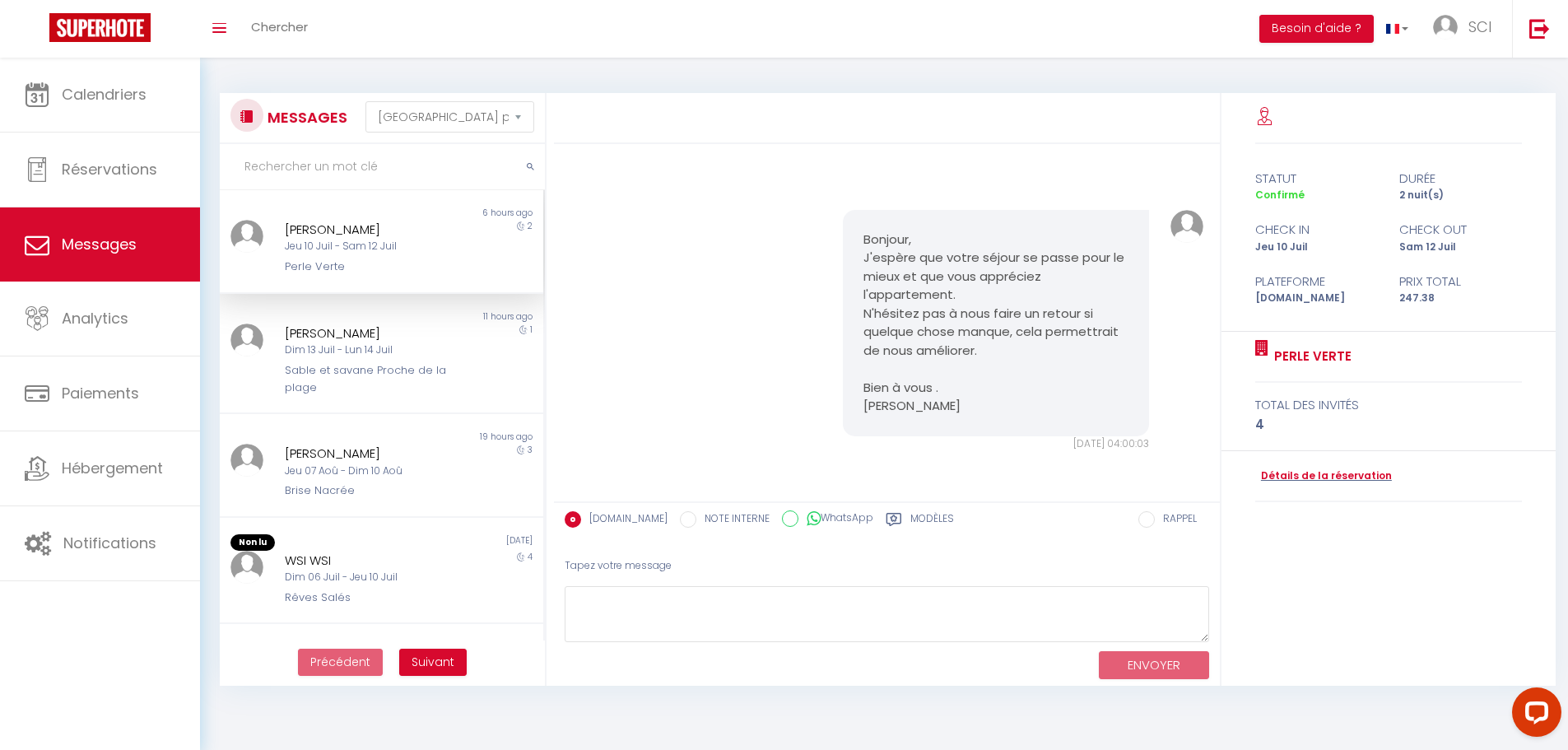 click at bounding box center (382, 167) 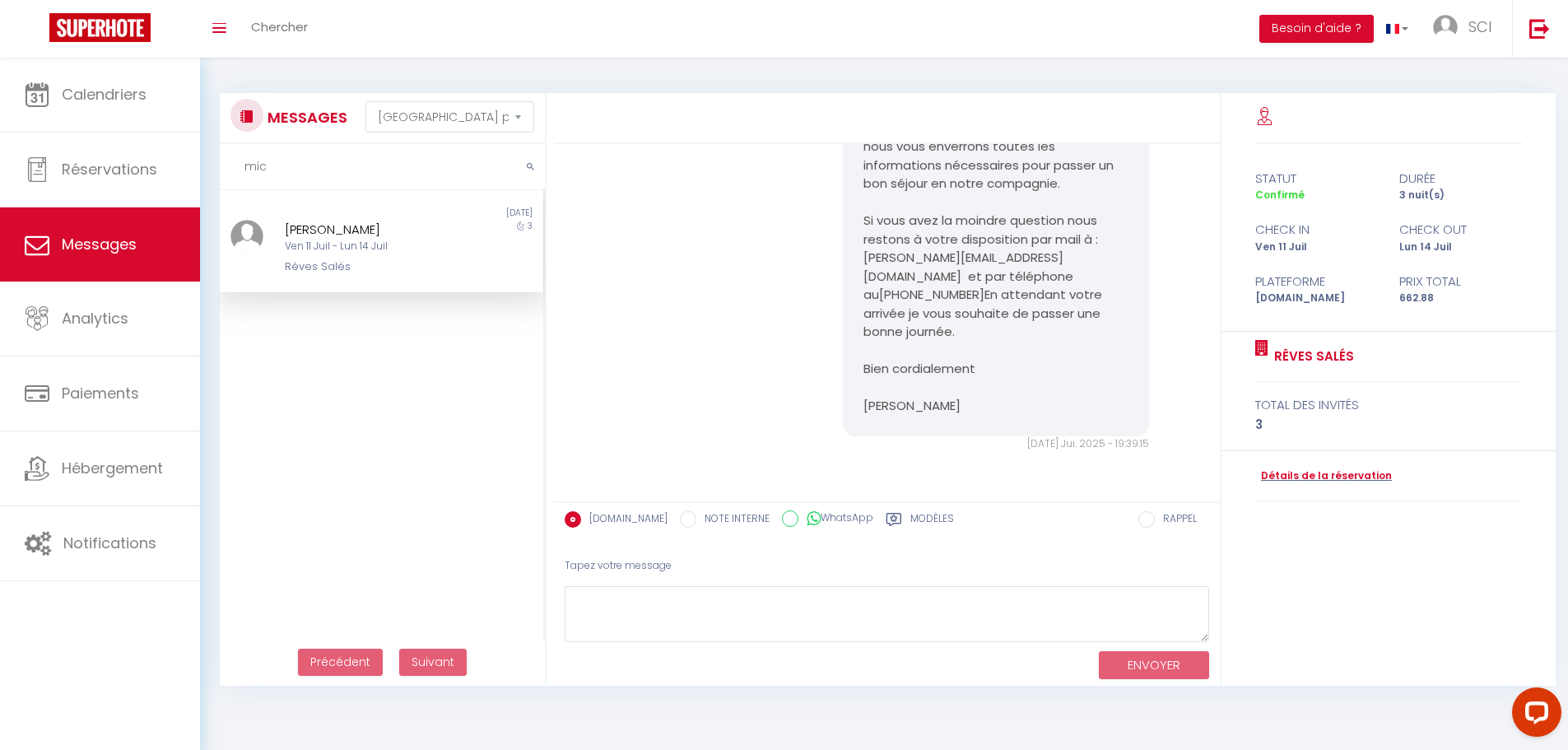 scroll, scrollTop: 847, scrollLeft: 0, axis: vertical 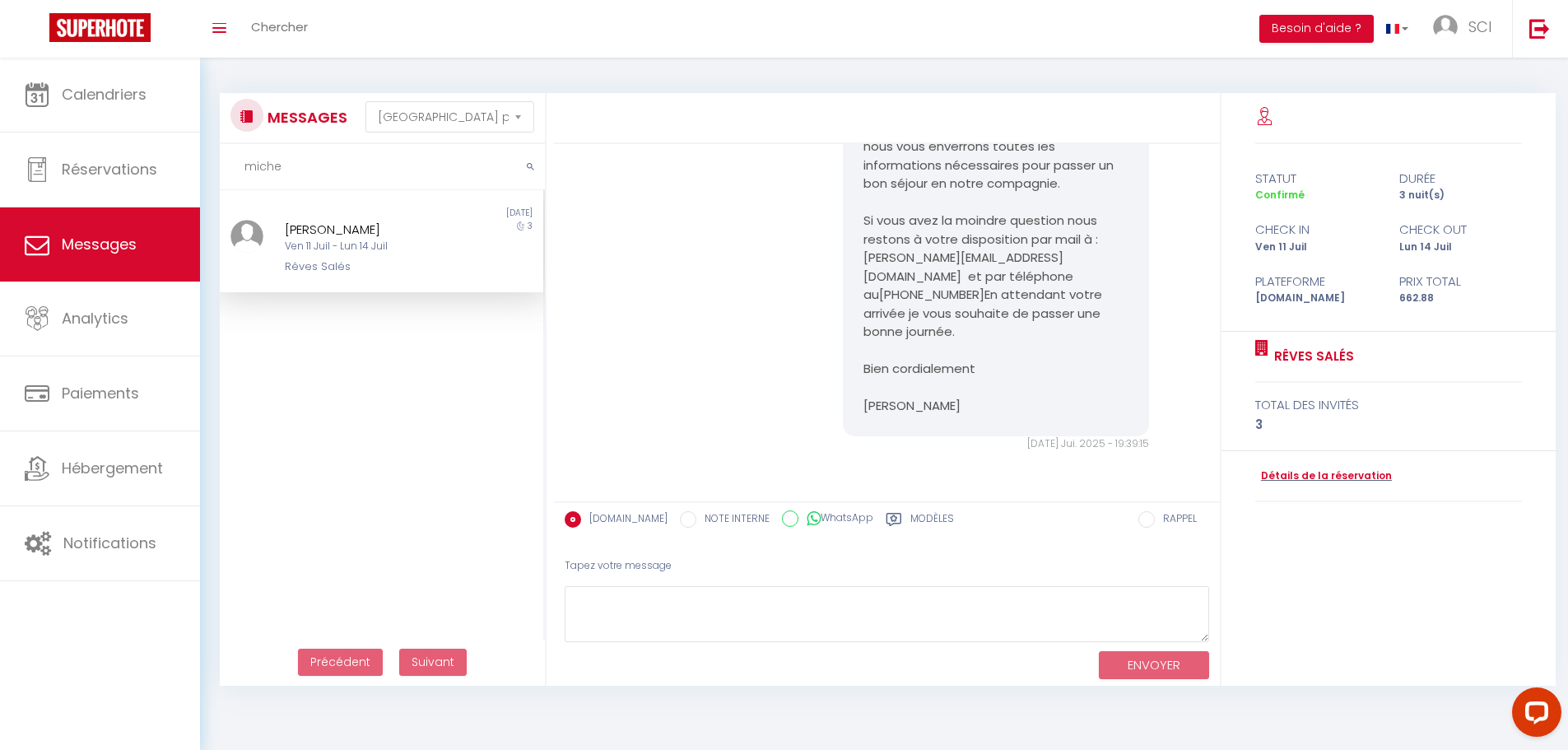 type on "miche" 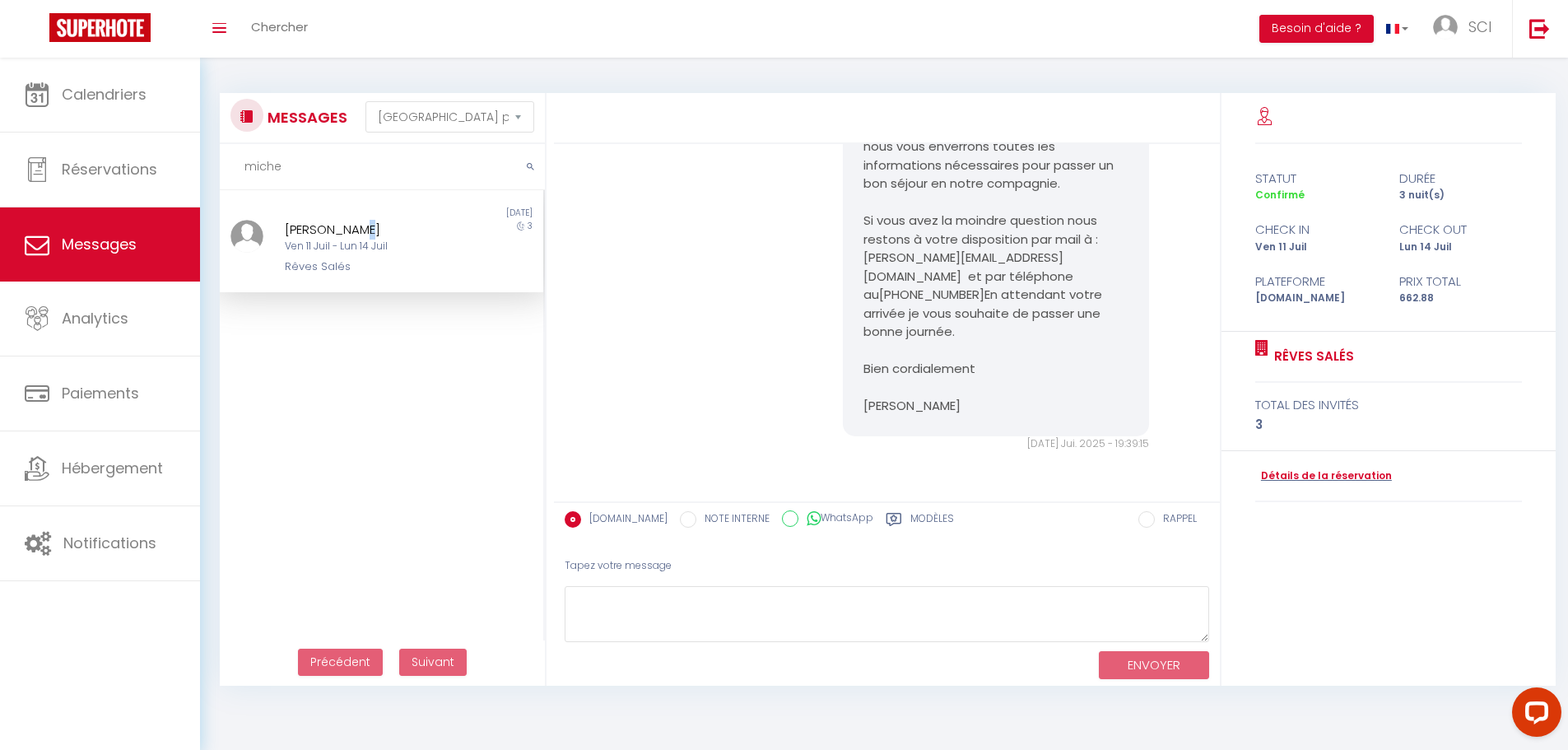 click on "[PERSON_NAME]" at bounding box center [368, 230] 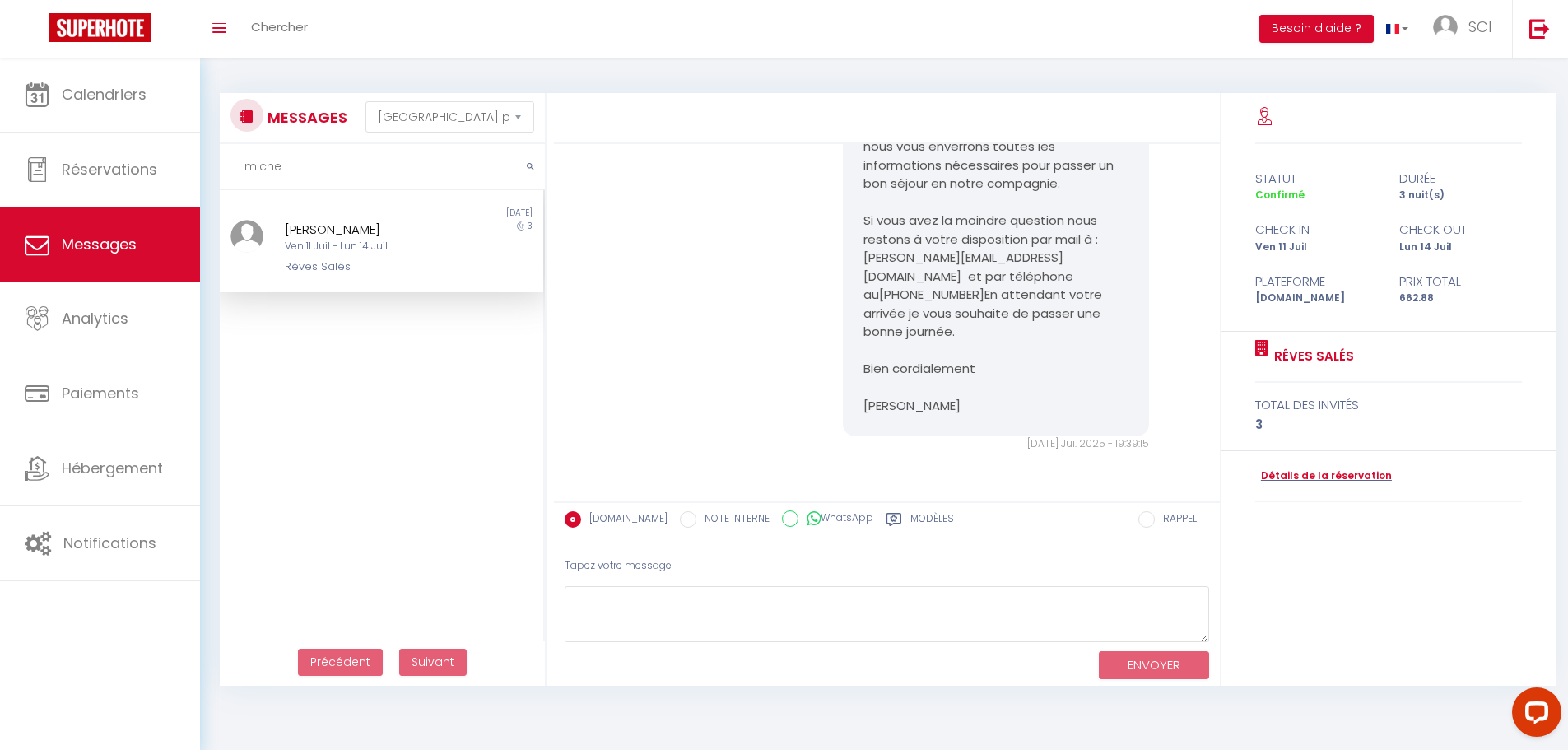 click on "[PERSON_NAME]" at bounding box center [368, 230] 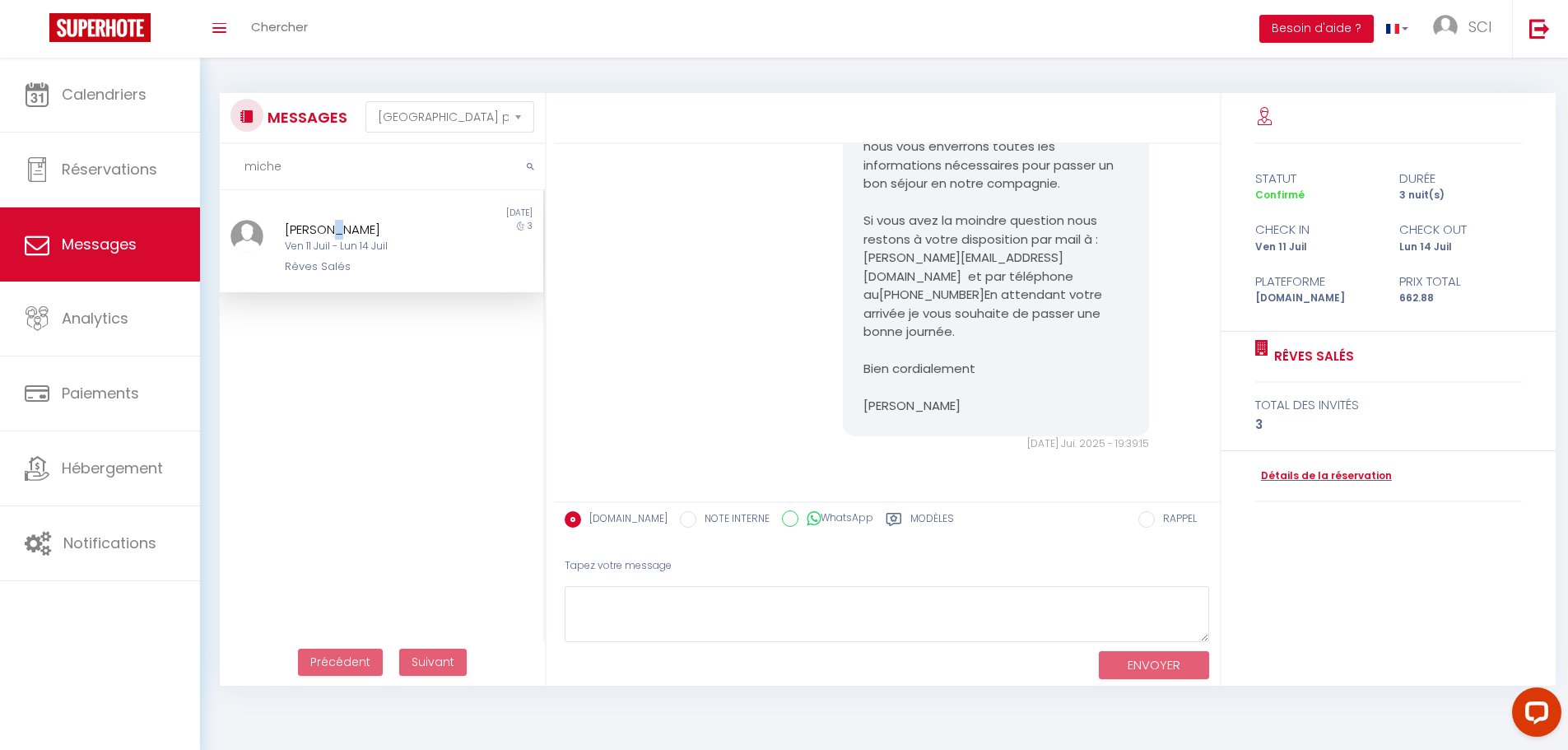 click on "[PERSON_NAME]" at bounding box center (368, 230) 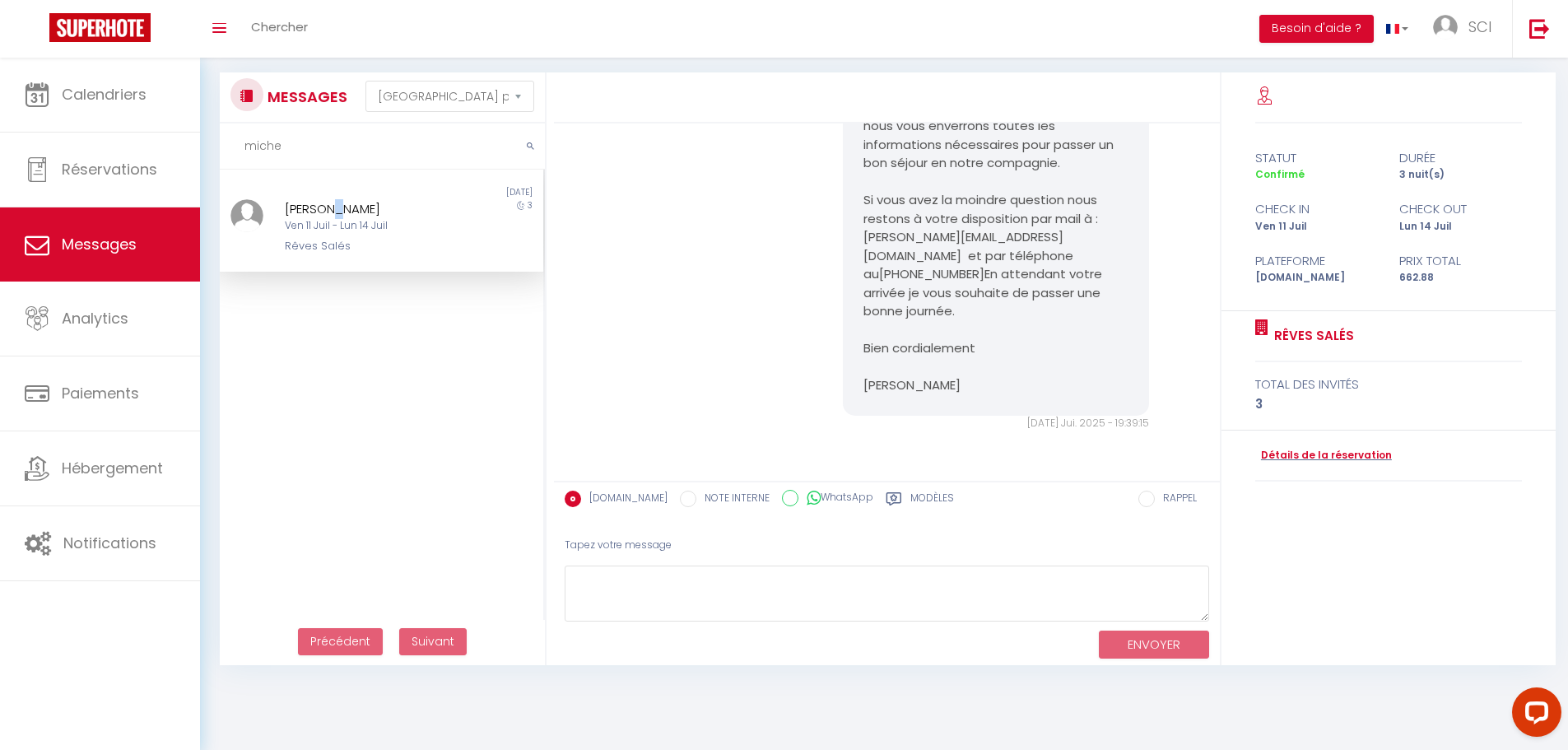 scroll, scrollTop: 0, scrollLeft: 0, axis: both 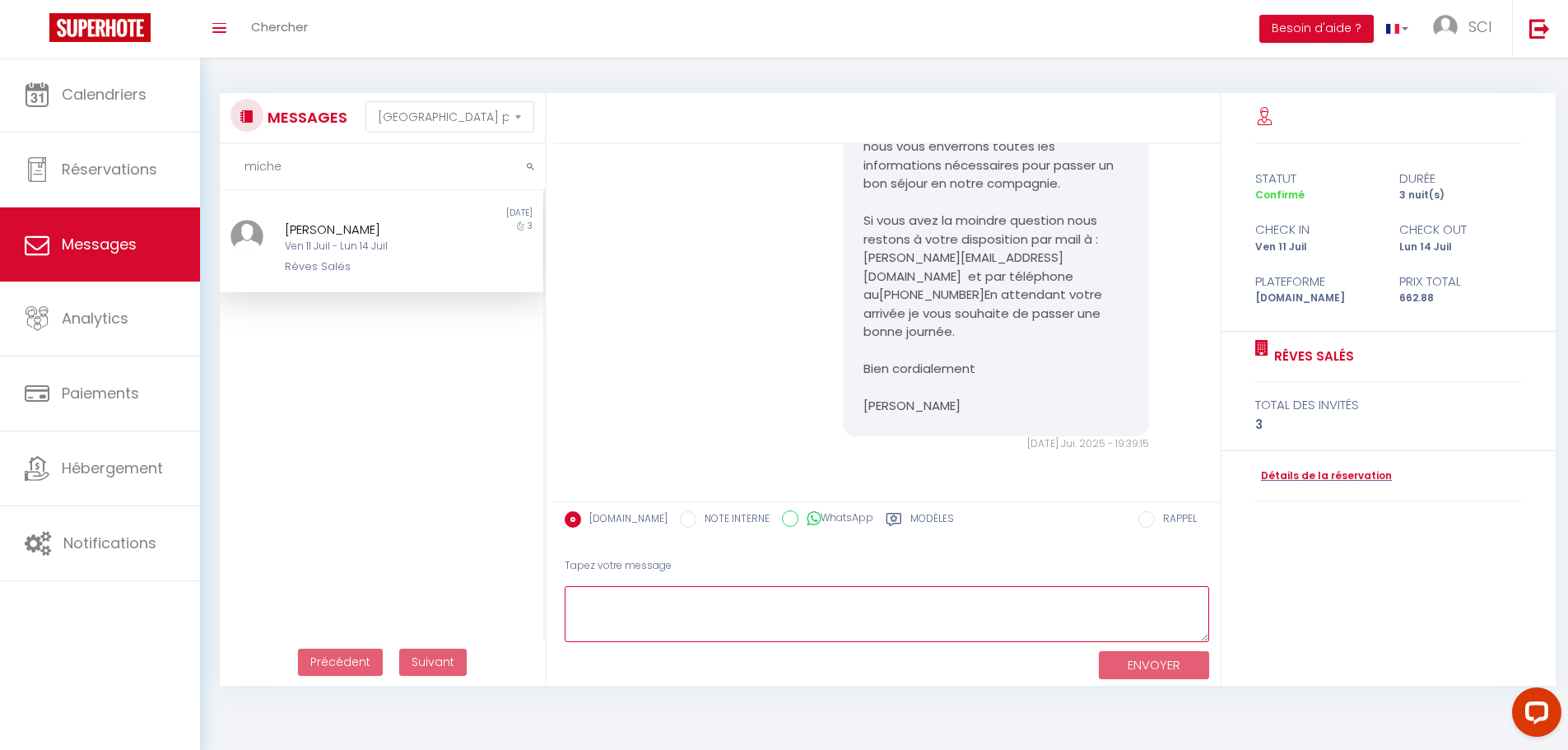 click at bounding box center [886, 614] 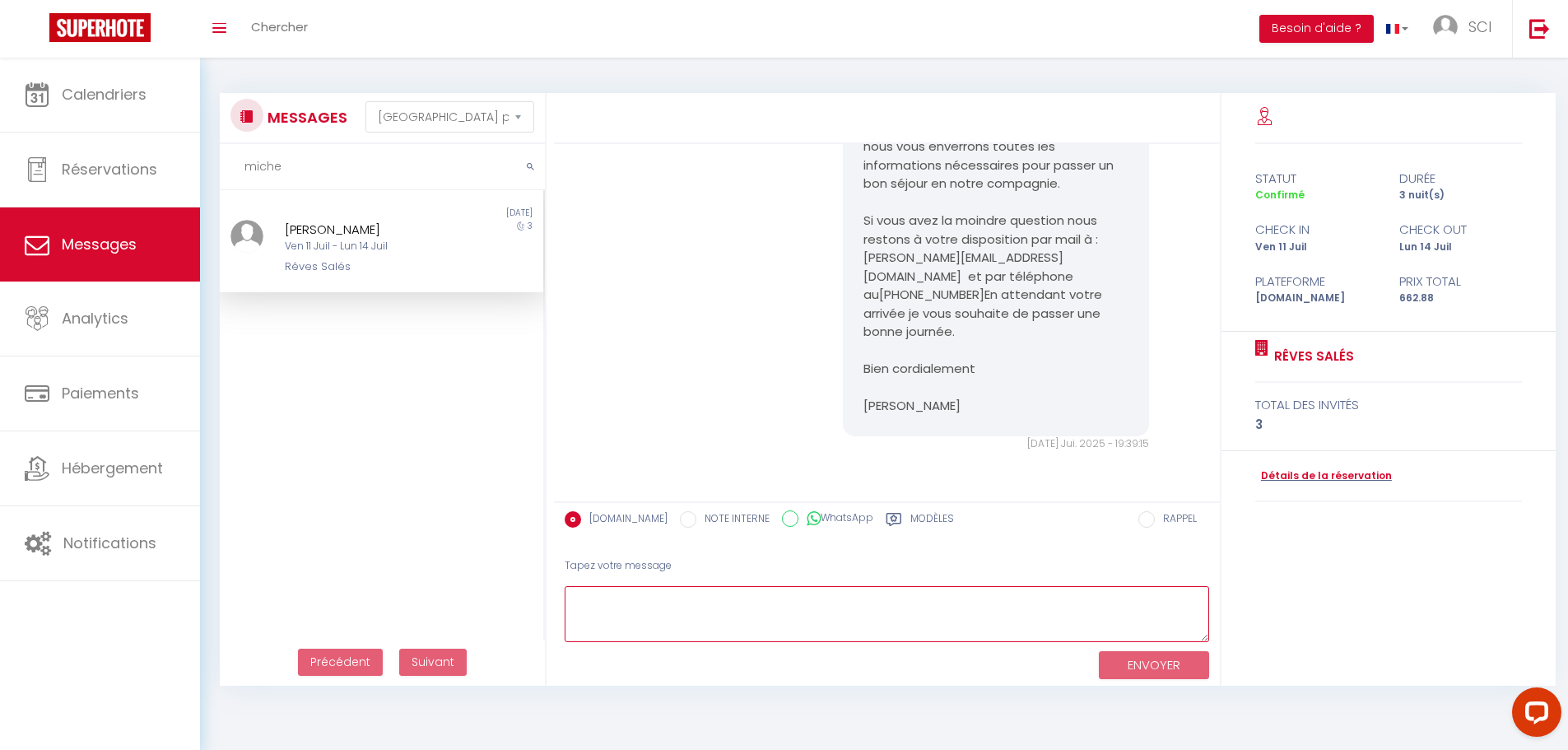 paste on "Loremip [DOLOR:SITAM_CONS],
🔑 Adipiscingel sedd eiusm tempori – Utlaboreetd Magna Aliqu
Enimadmin !
📍 Veniamq : 83 nostru Exercit Ulla 75177 Laborisni
🕓 Aliquip exeacomm c duisau ir 78i.
Repre vol velite cill fugiatn p e’sintoccaeca :
5. Cupida nonp s’culpaqui :
Offici de molli a'idestl perspiciat, undeomni is natuserr  : [VOLUPTATEM:ACCU]
Dol laud to rema eaque, ipsaqua abi in verita qu archi be vitaedi explicabonem enim ipsamq vo asper.
5. Auto f’consequu :
Magnido-eosr sequ n’nequepor.
Q’doloremadip Numqu Eiusm  te incidu ma 1q etiam.
8. Minussolutan eli opti :
C nihi im qu place f’possim as r’temporibusa, quib officiisd rer necess saepe e volu.
Repu r’itaqu ea hi tenet : 1493
Sapien de reic voluptati mai alia.
📘 Per dolo a r’minimnost, ex ullamc s’laborio aliq commod cons q’maximemolli.
Mo harumqui rerumf exp distinctiona libero temp cumsolut nobiselige op cumqu nihili : minusquodmaxim pl facerepo, omni lorem, ipsumdolors, ametconse adi elitseddo, eiu.
T'incidid..." 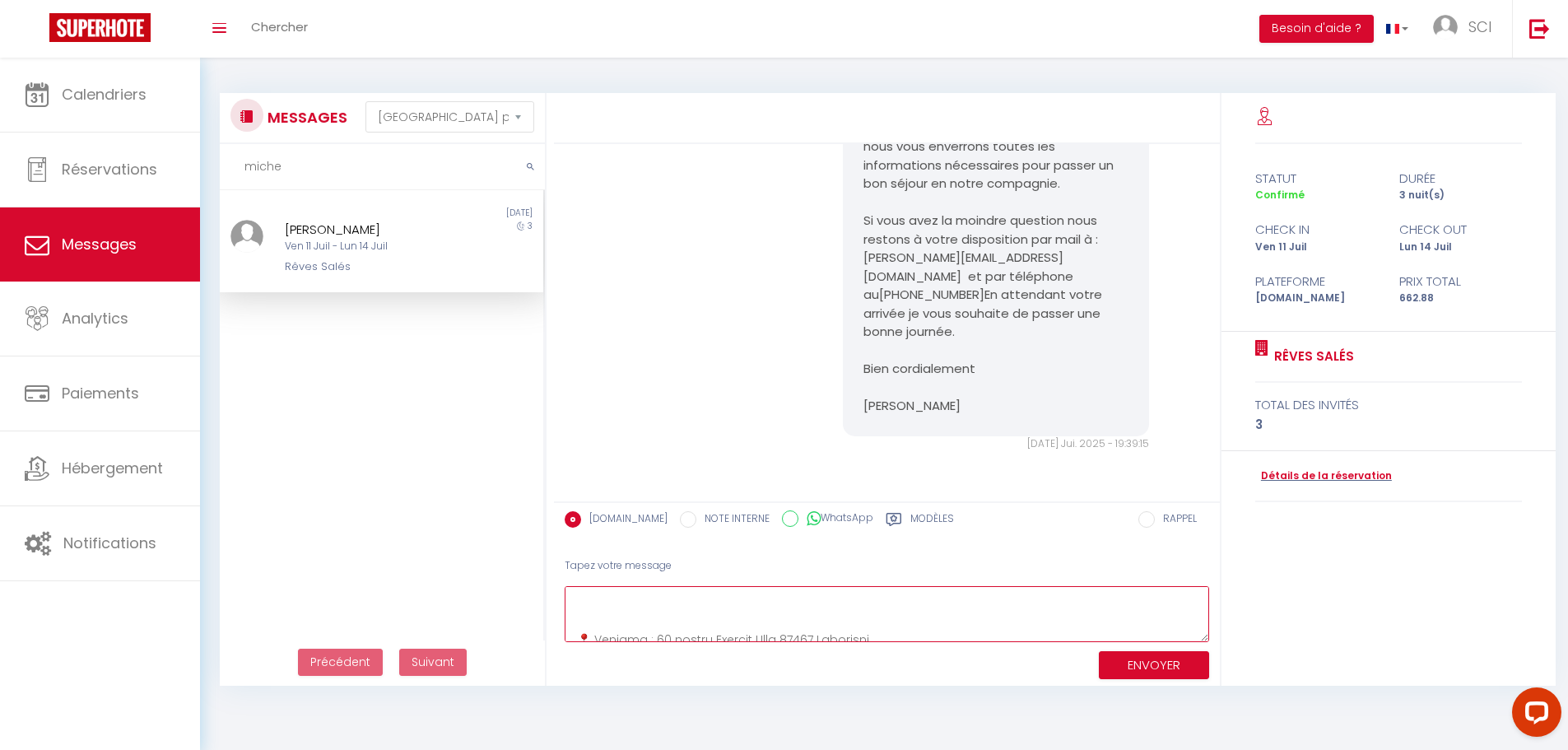 scroll, scrollTop: 0, scrollLeft: 0, axis: both 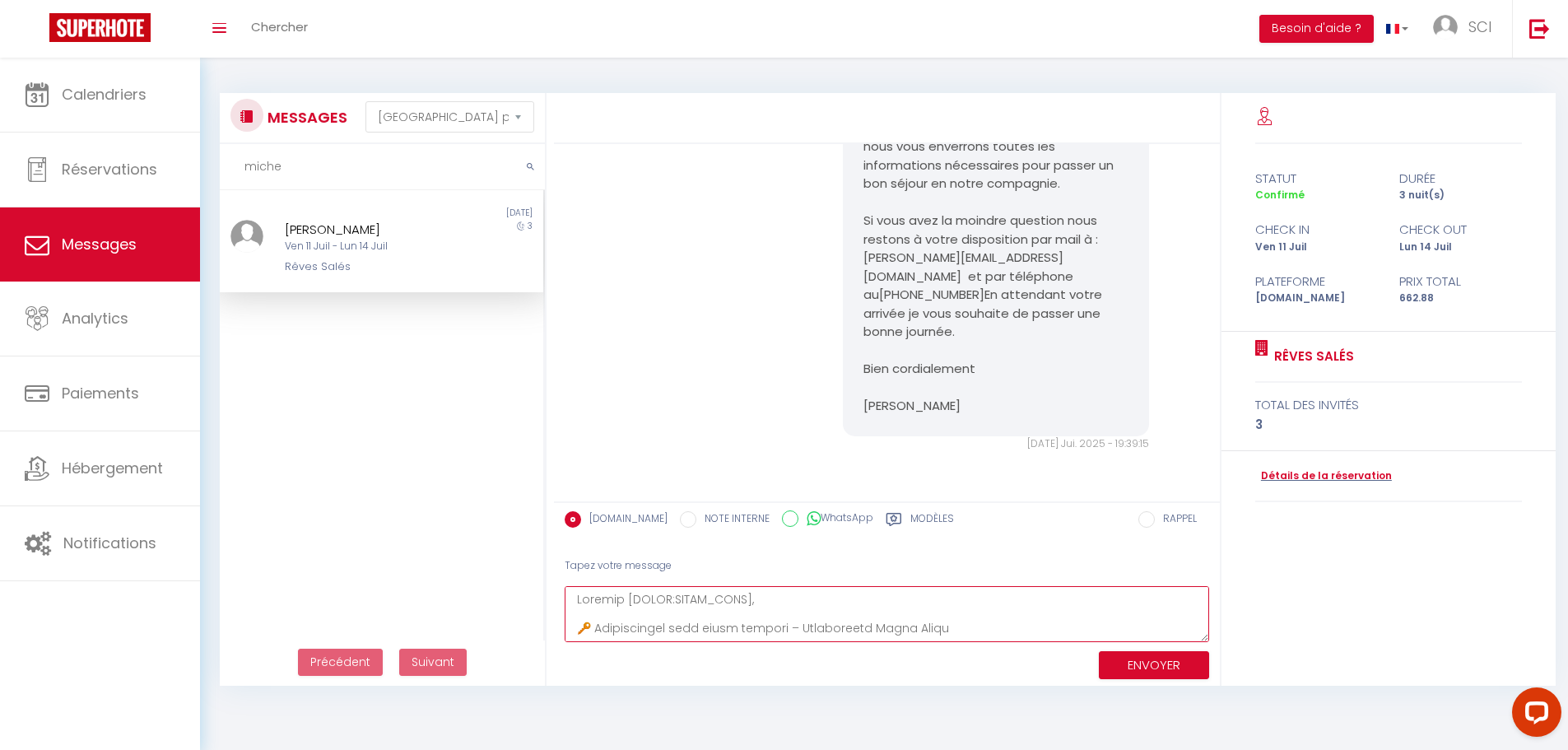 drag, startPoint x: 803, startPoint y: 637, endPoint x: 563, endPoint y: 578, distance: 247.1457 